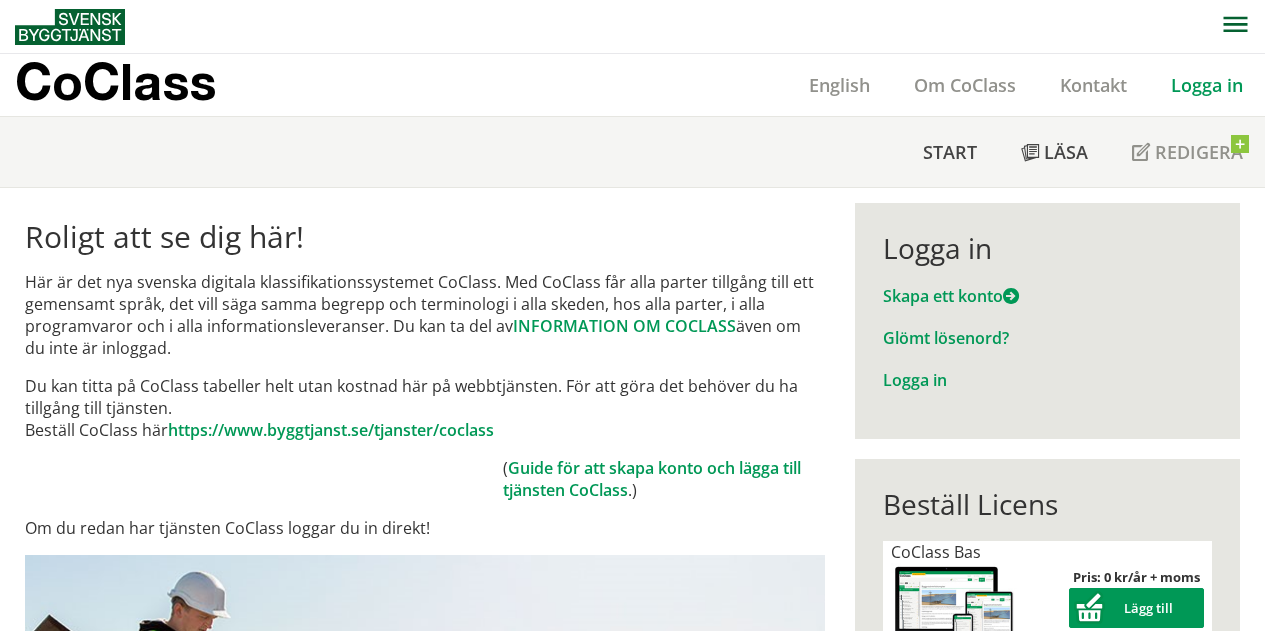 scroll, scrollTop: 0, scrollLeft: 0, axis: both 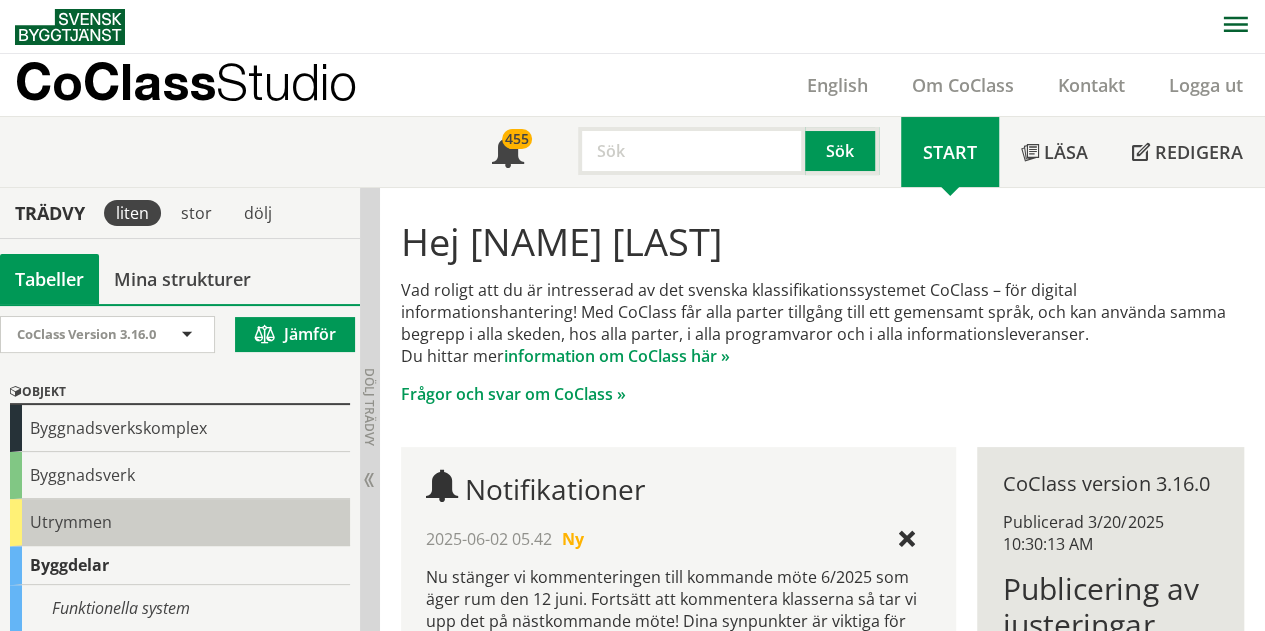 click on "Utrymmen" at bounding box center [180, 522] 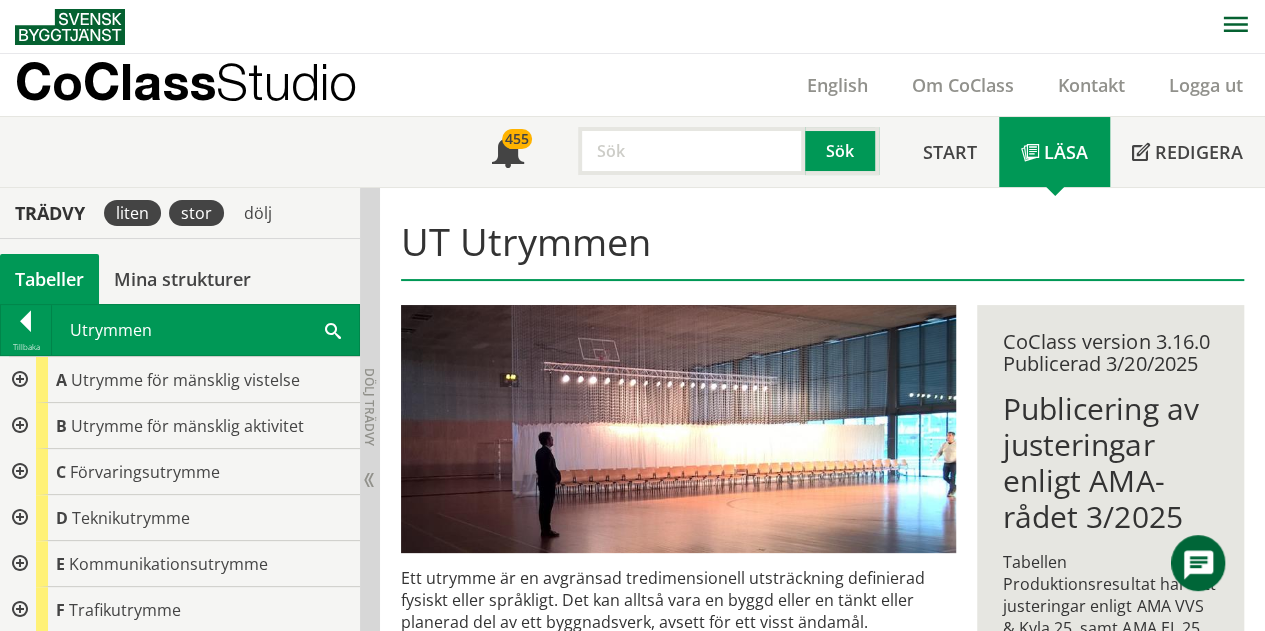 click on "stor" at bounding box center [196, 213] 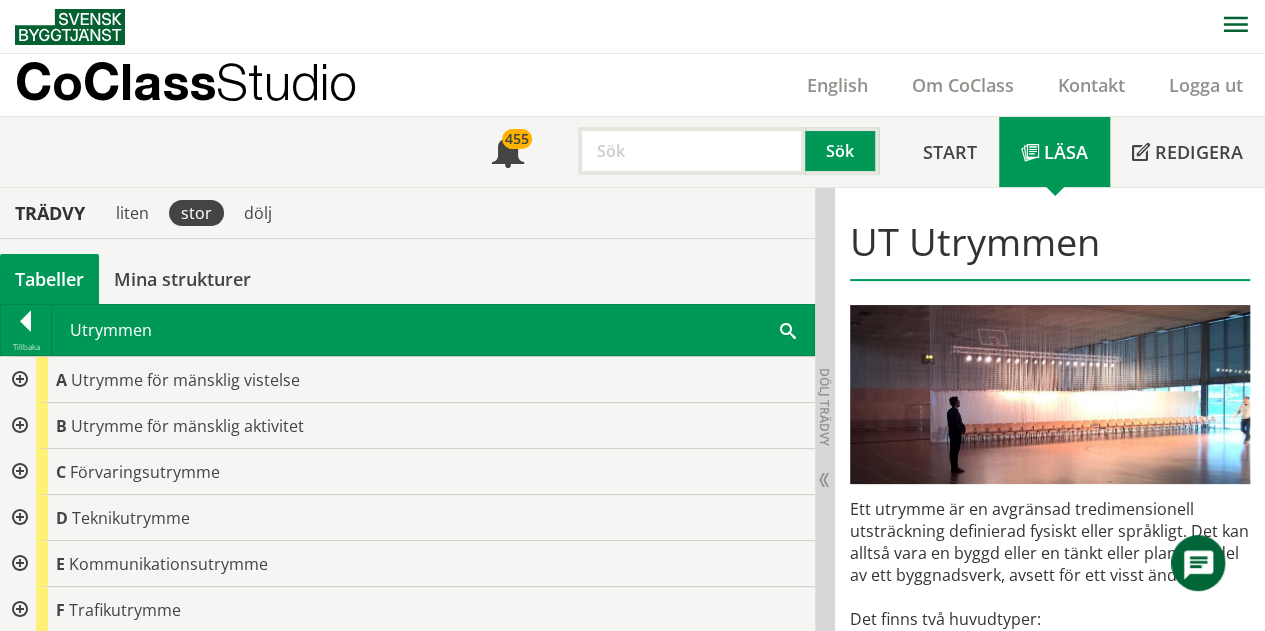 click at bounding box center [788, 329] 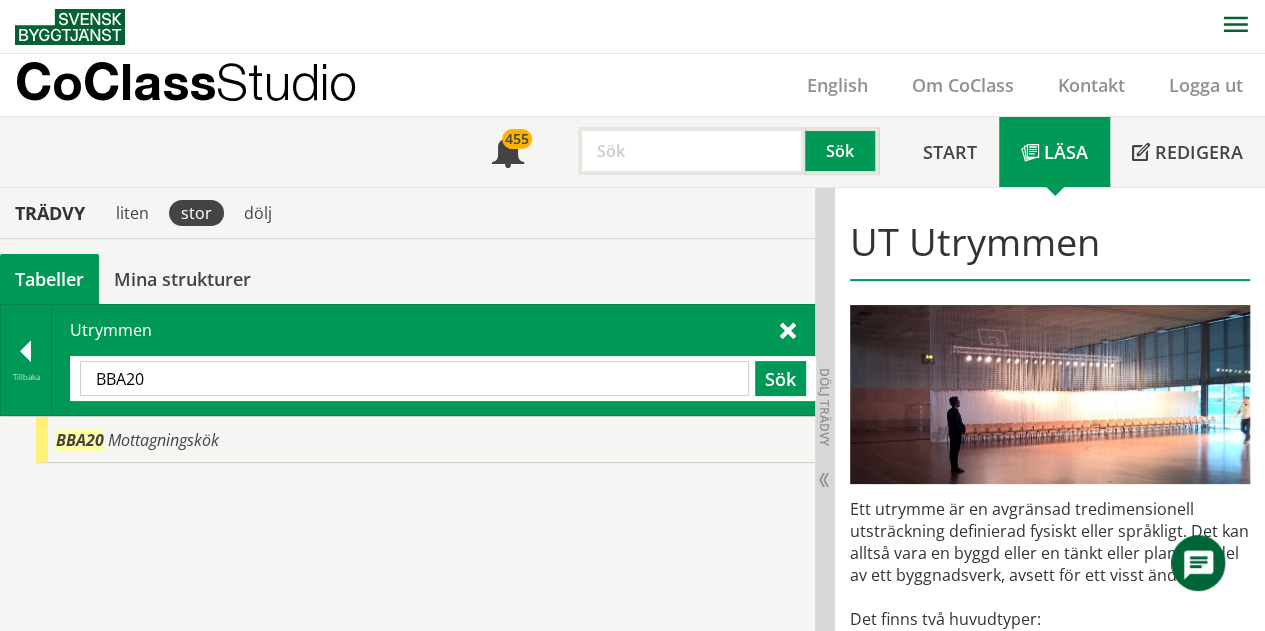 click on "BBA20" at bounding box center [414, 378] 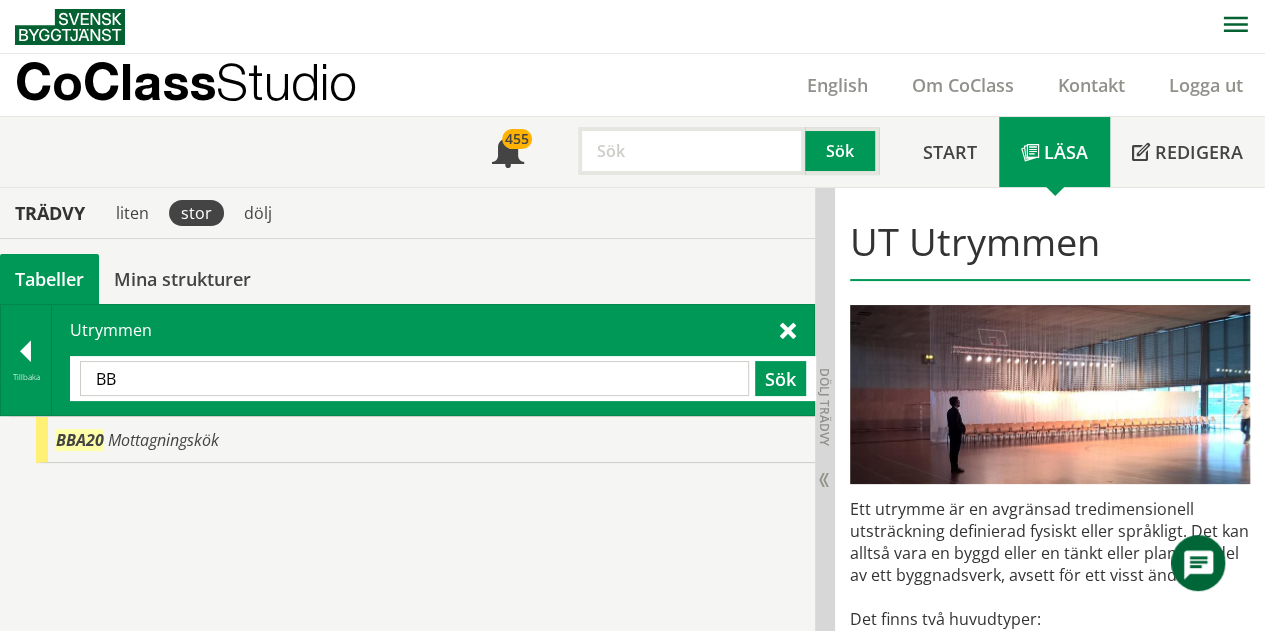 type on "B" 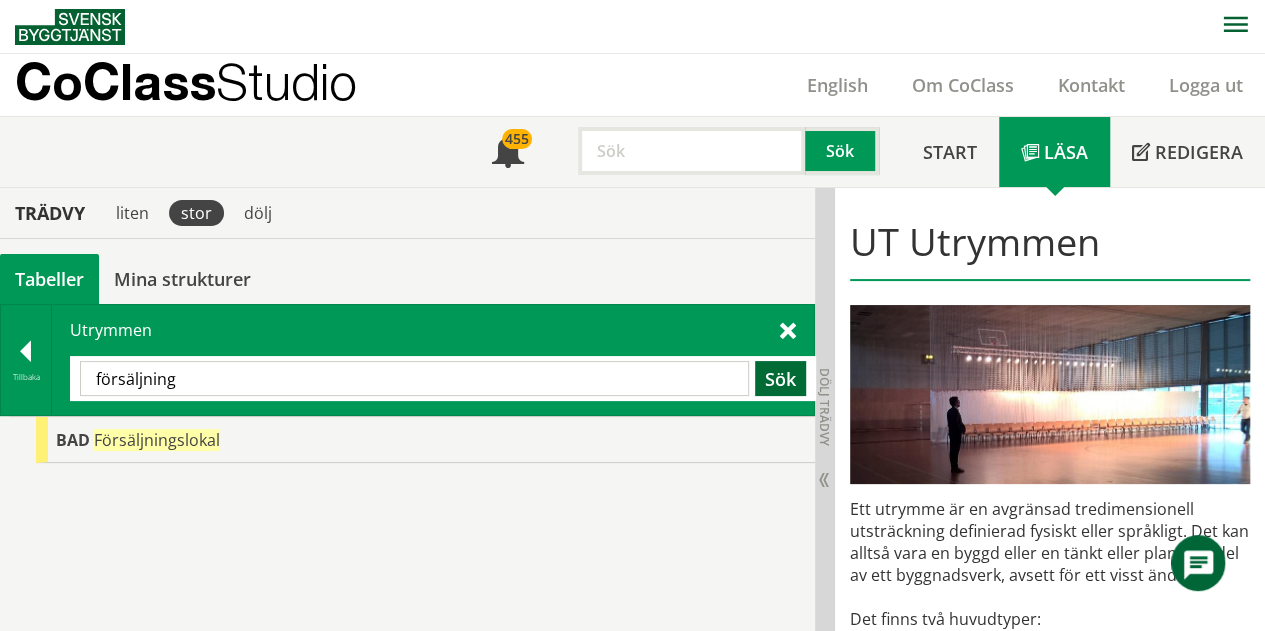 click on "Sök" at bounding box center (780, 378) 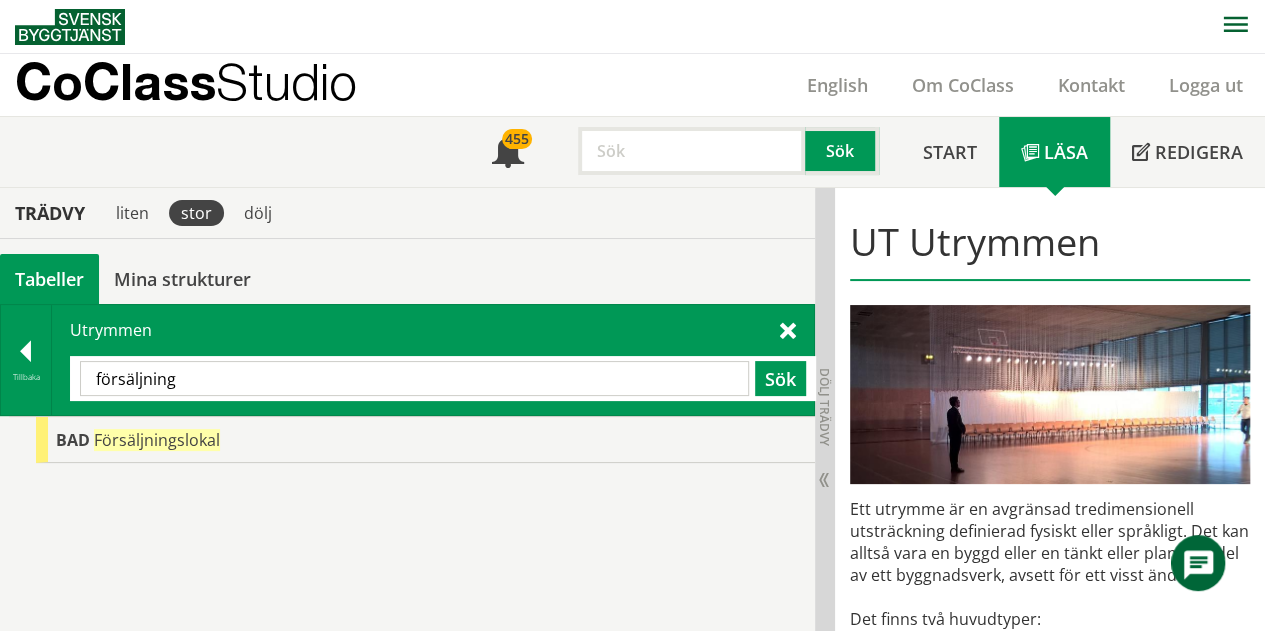 click on "försäljning" at bounding box center (414, 378) 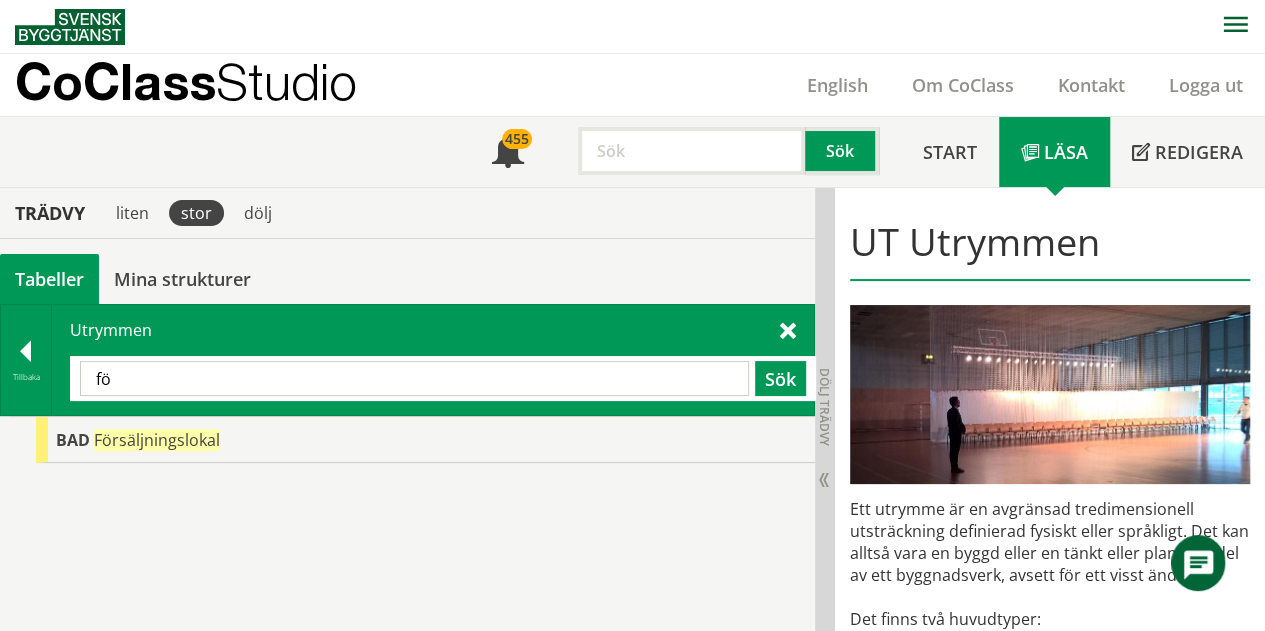 type on "f" 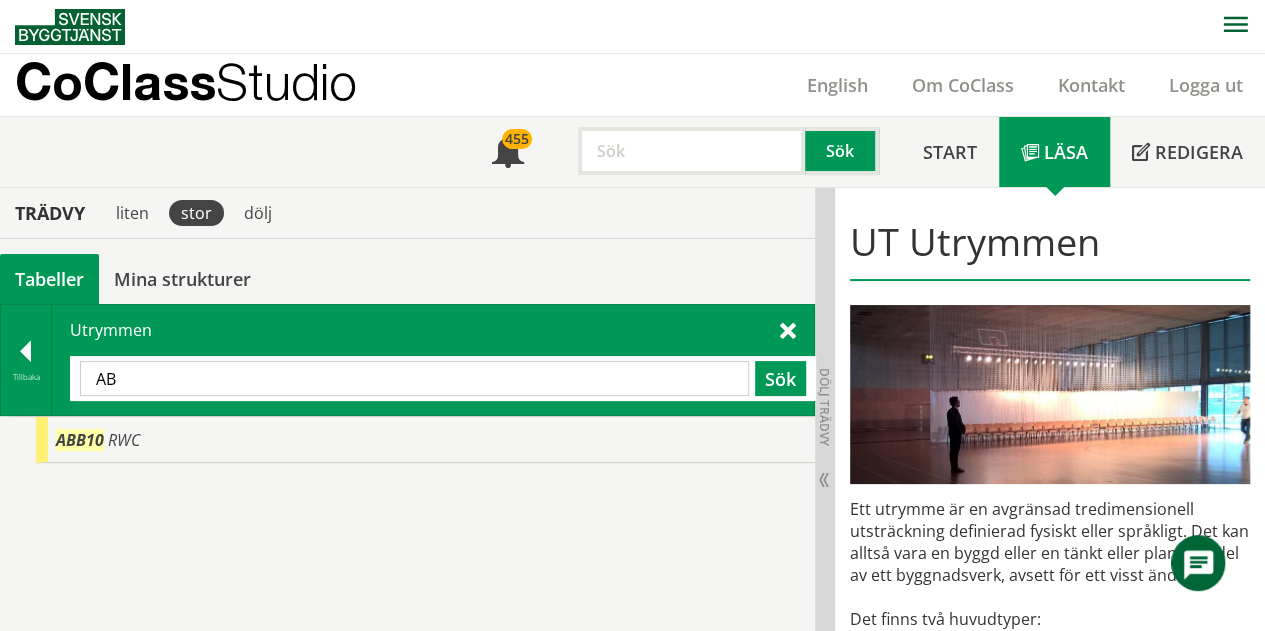 click on "AB" at bounding box center (414, 378) 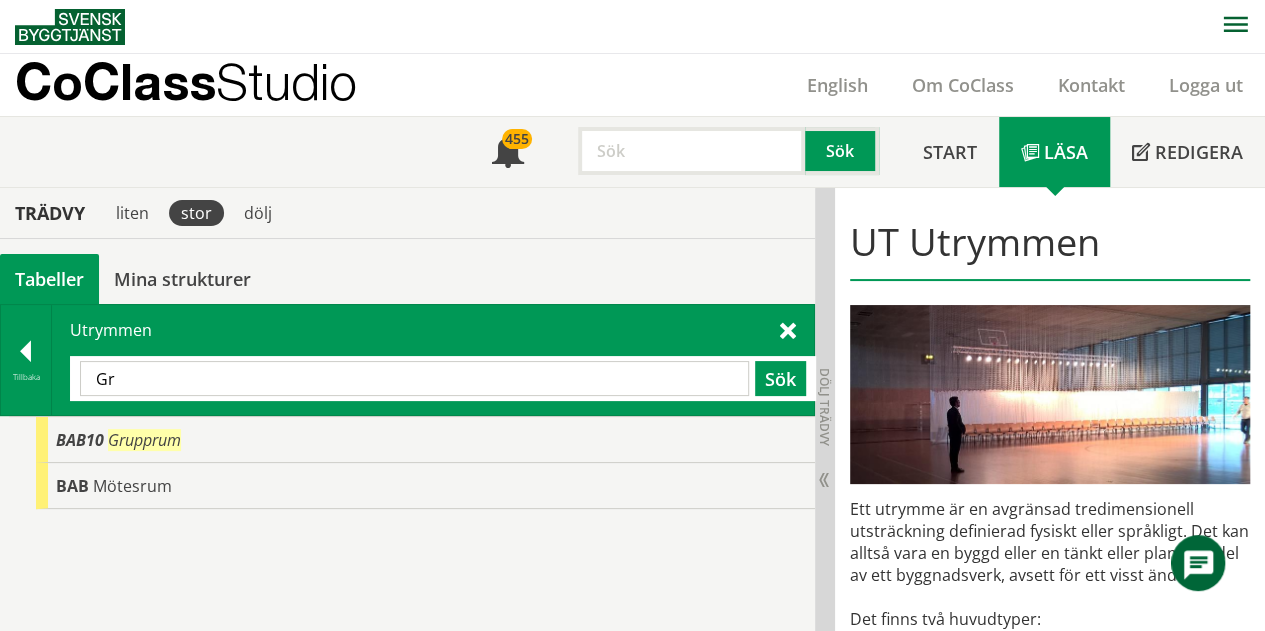 type on "G" 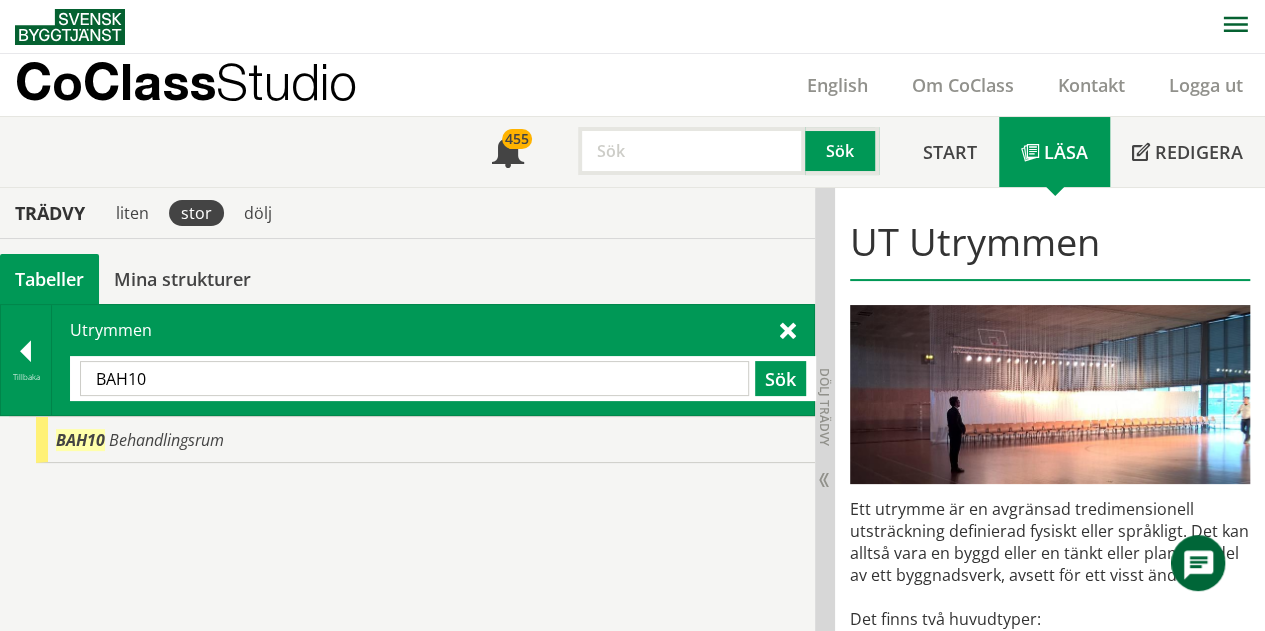 click on "BAH10" at bounding box center (414, 378) 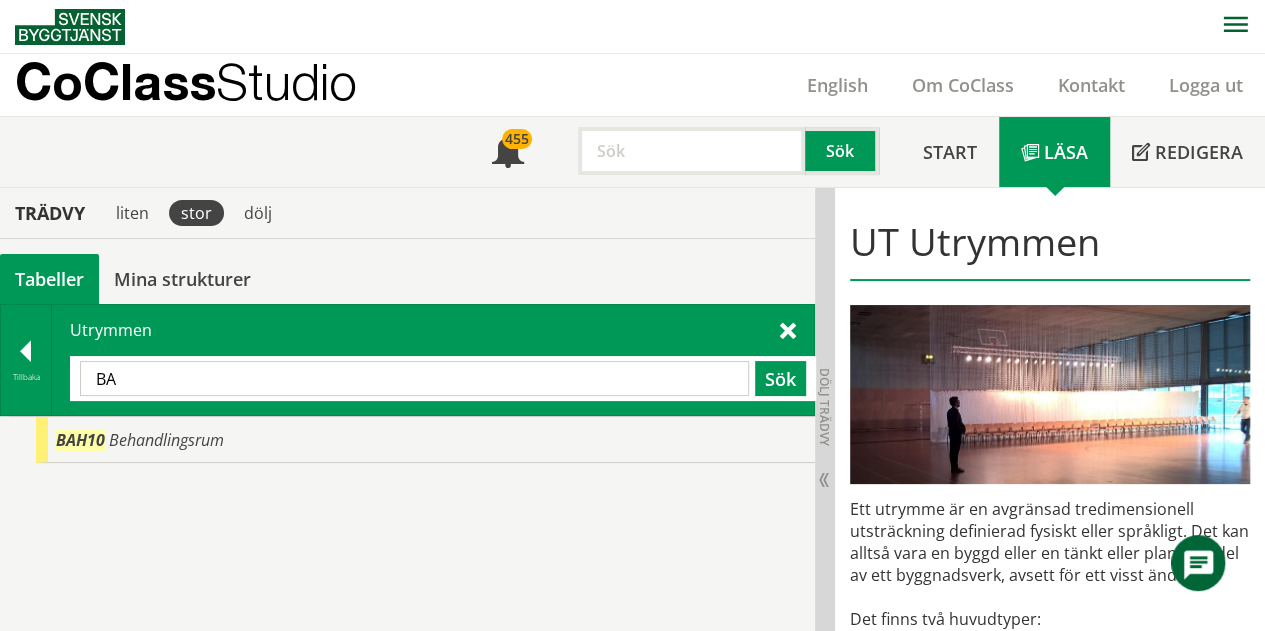 type on "B" 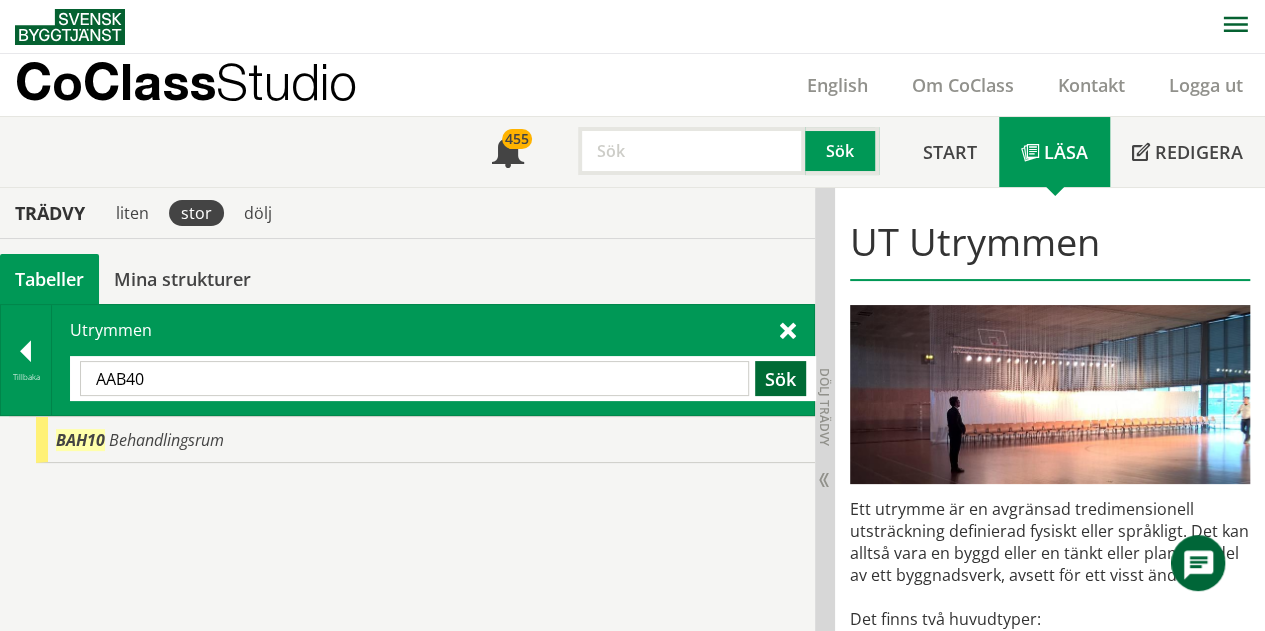 click on "Sök" at bounding box center [780, 378] 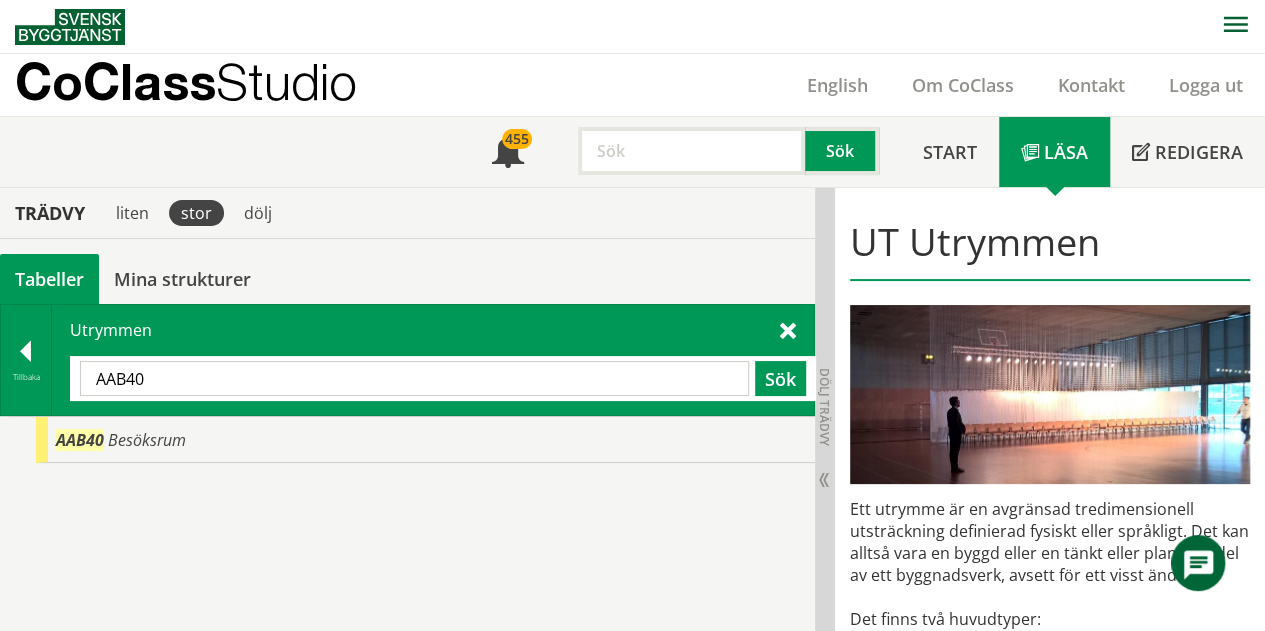click on "AAB40" at bounding box center (414, 378) 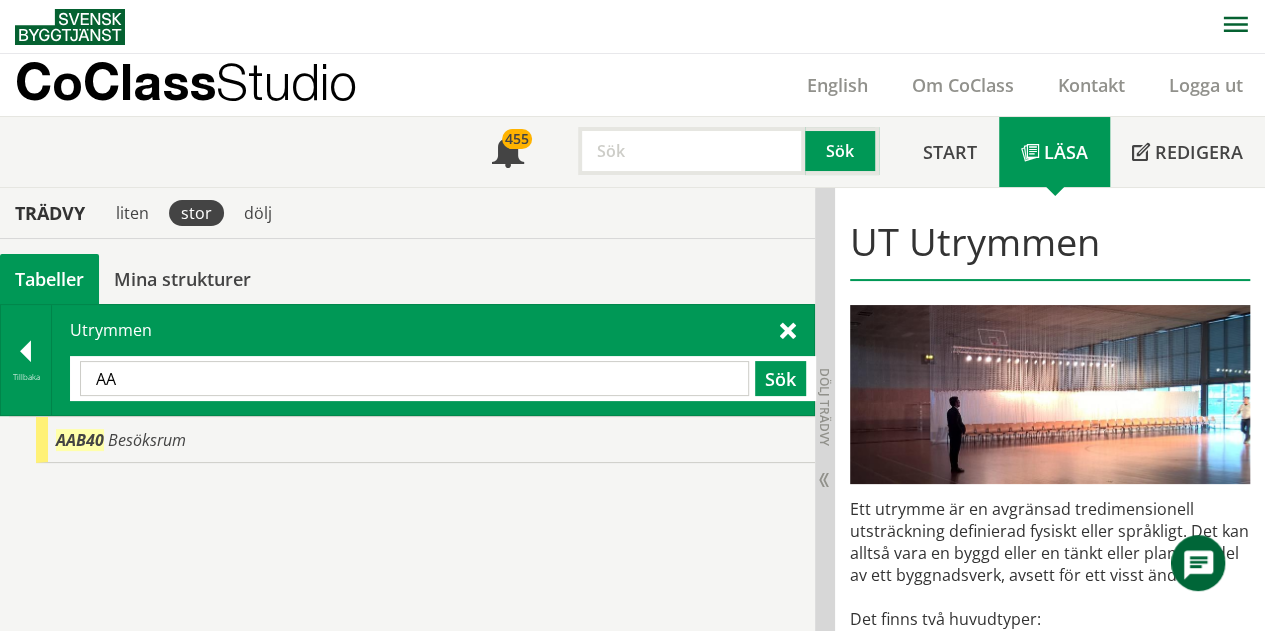type on "A" 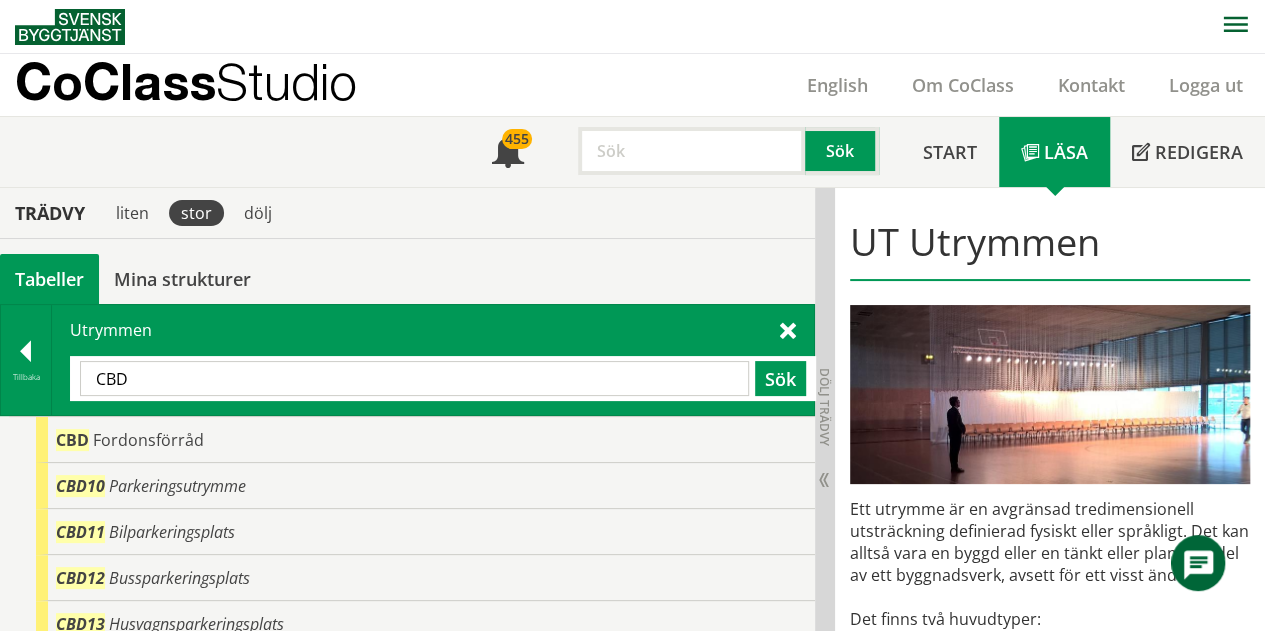 click on "CBD" at bounding box center [414, 378] 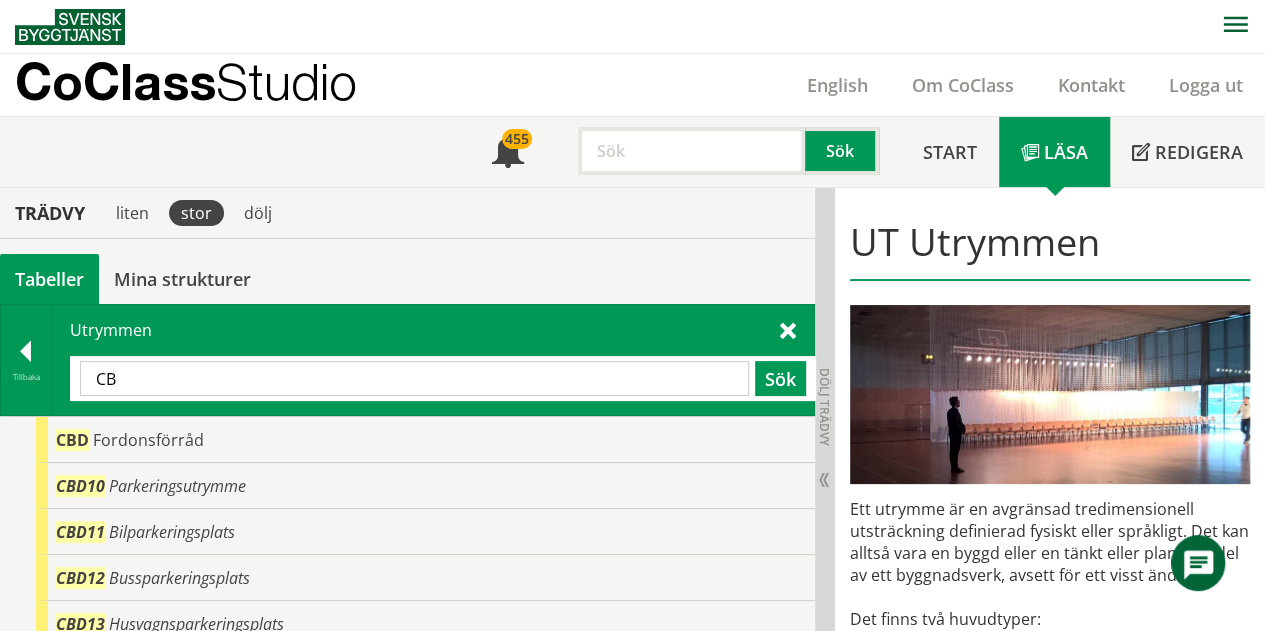type on "C" 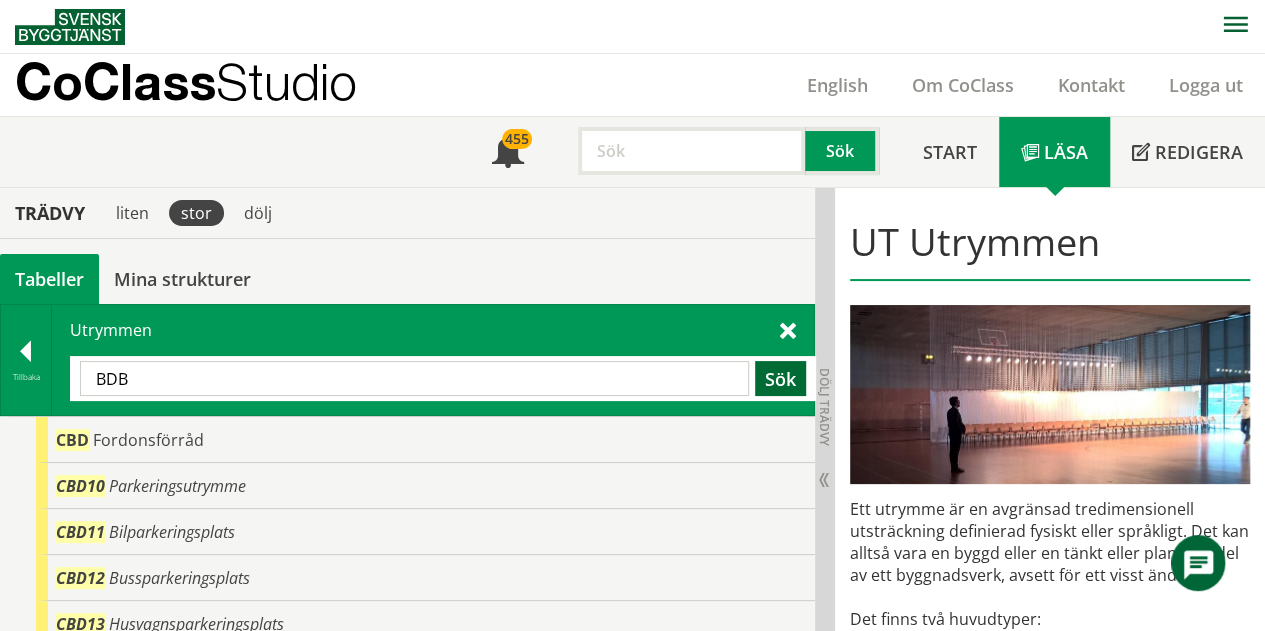 click on "Sök" at bounding box center (780, 378) 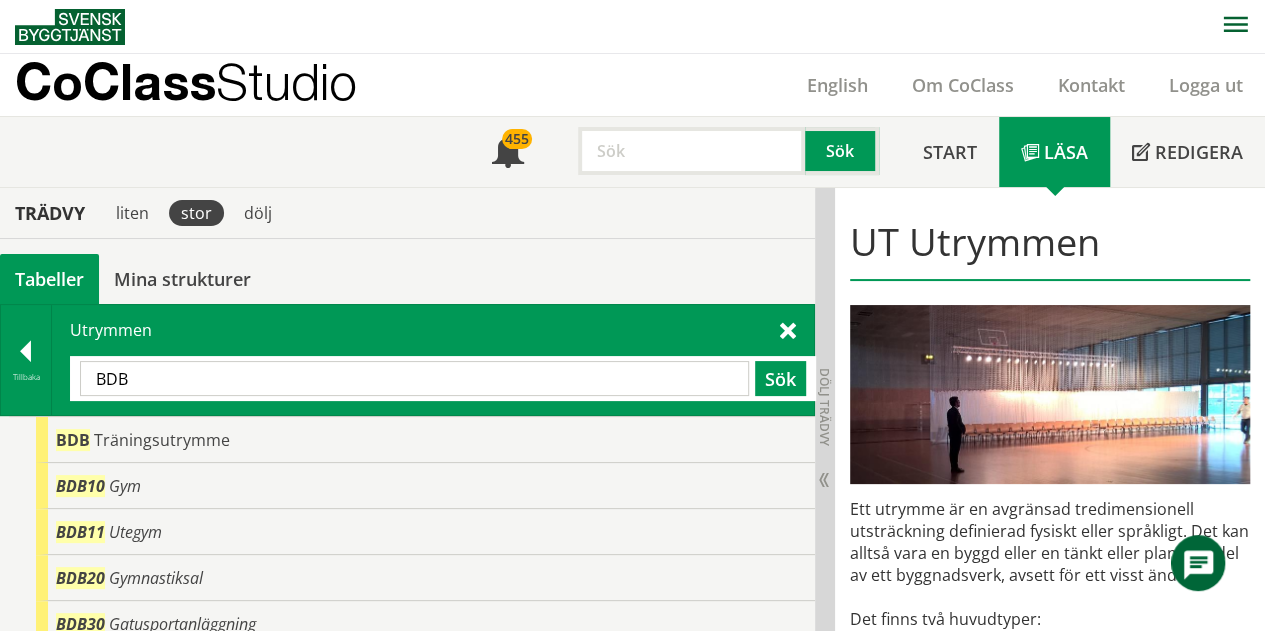 click on "BDB" at bounding box center [414, 378] 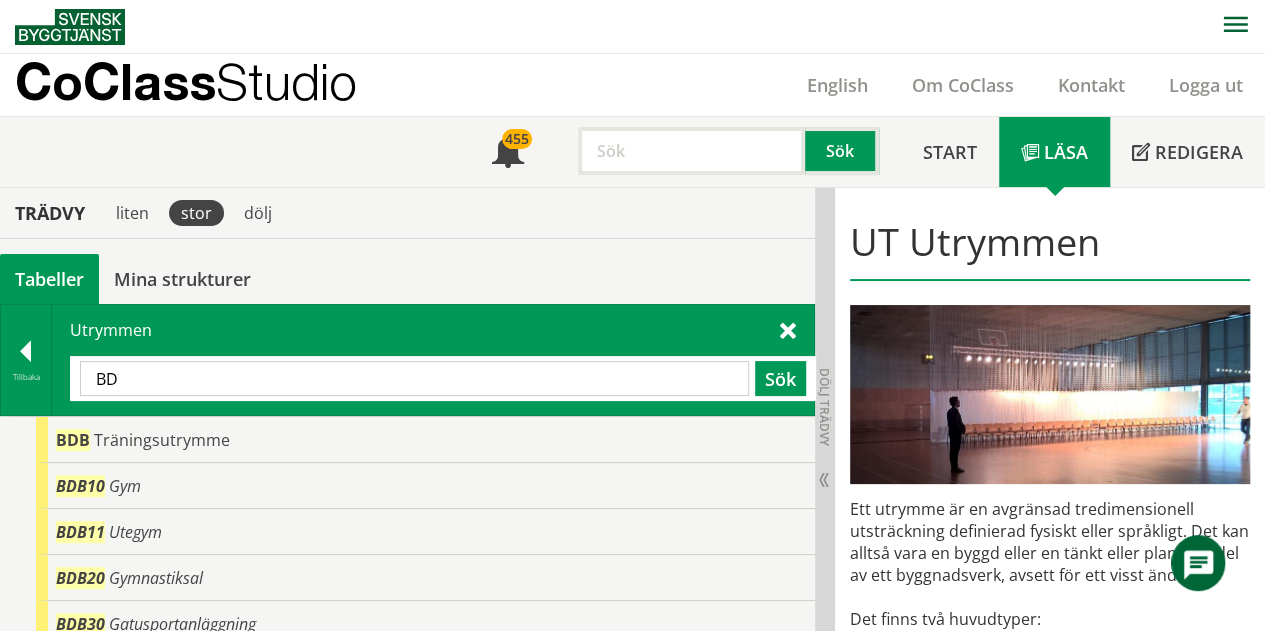 type on "B" 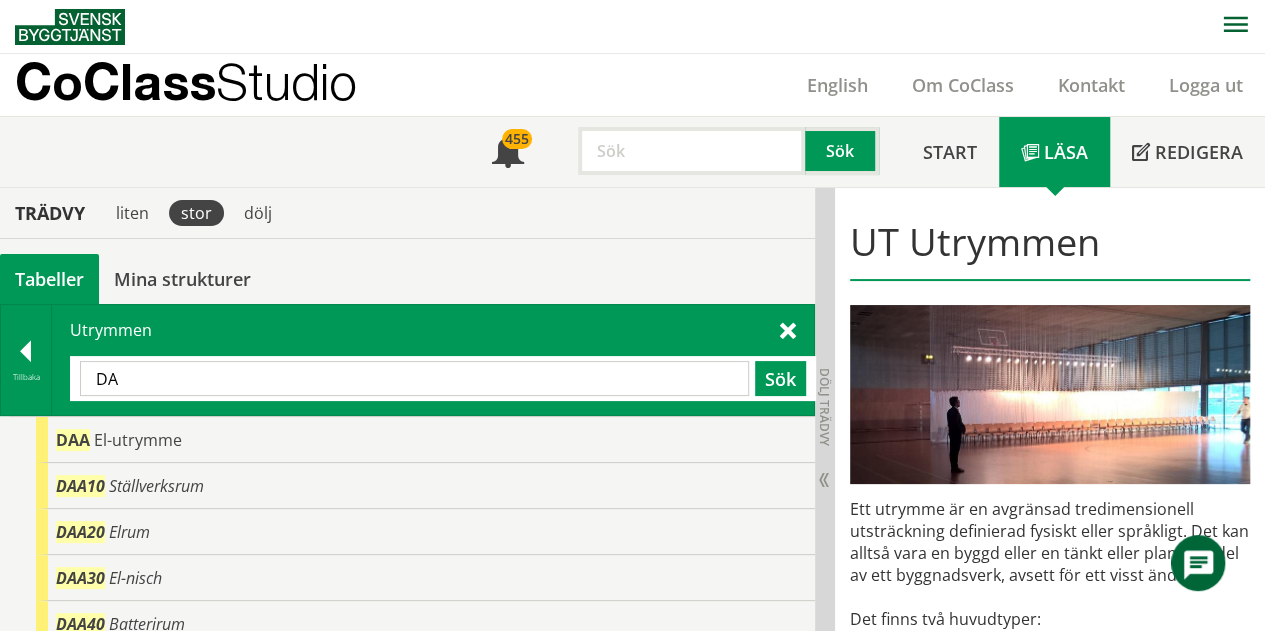 type on "D" 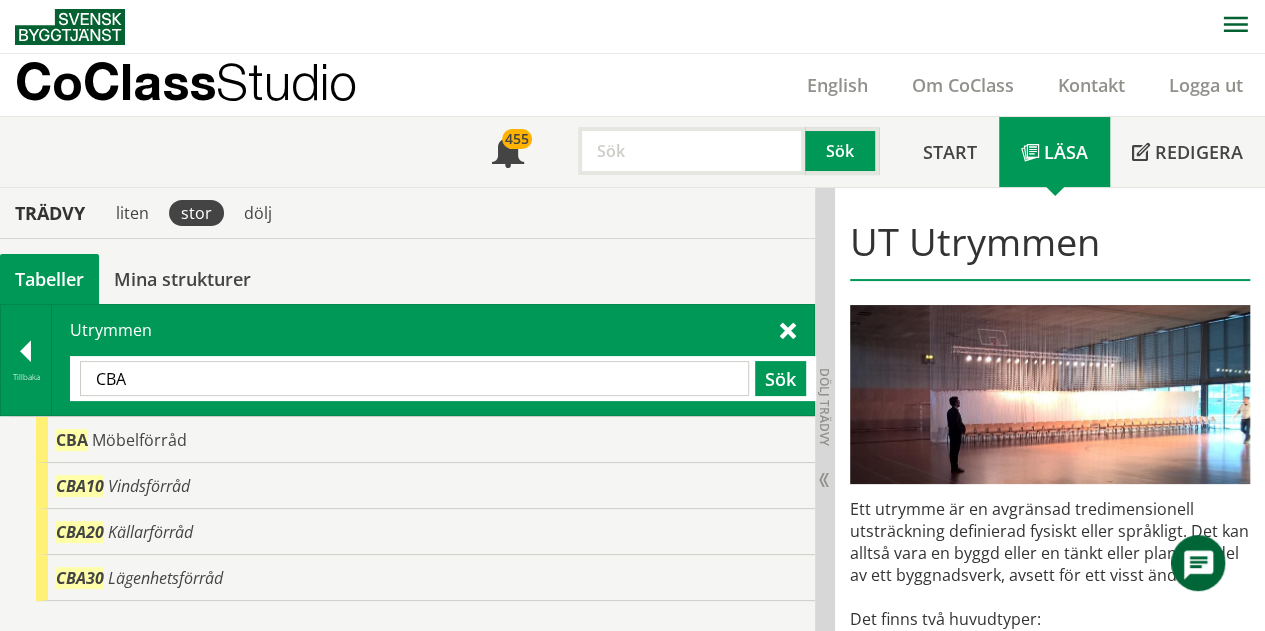 click on "CBA" at bounding box center [414, 378] 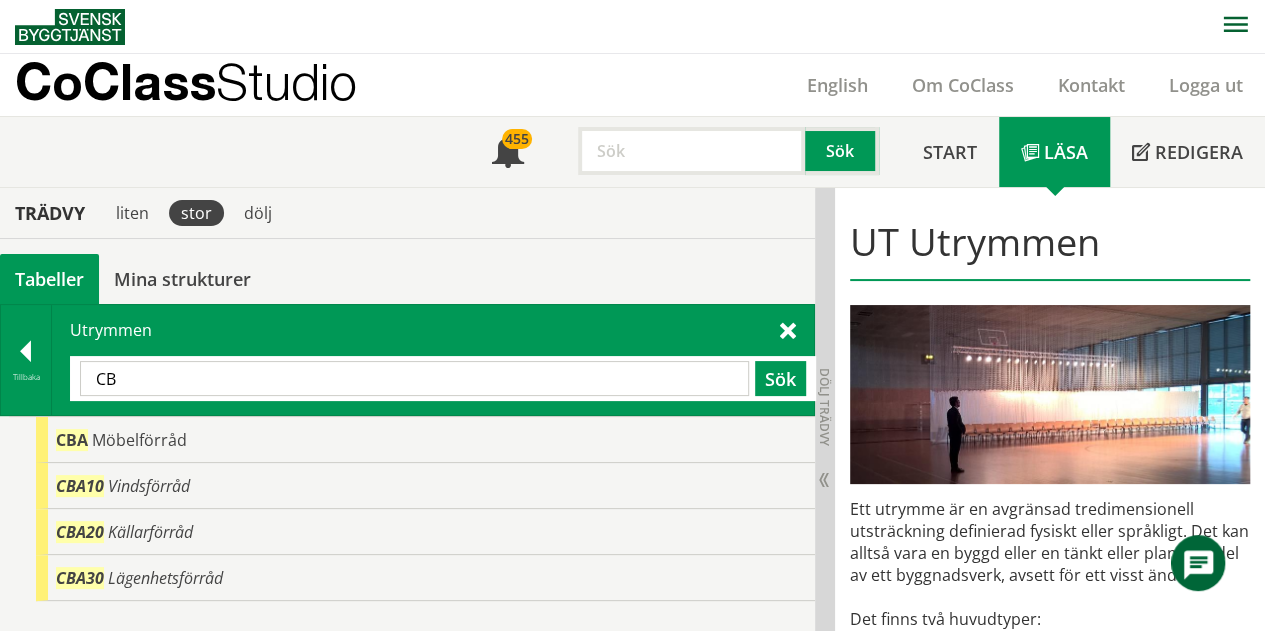 type on "C" 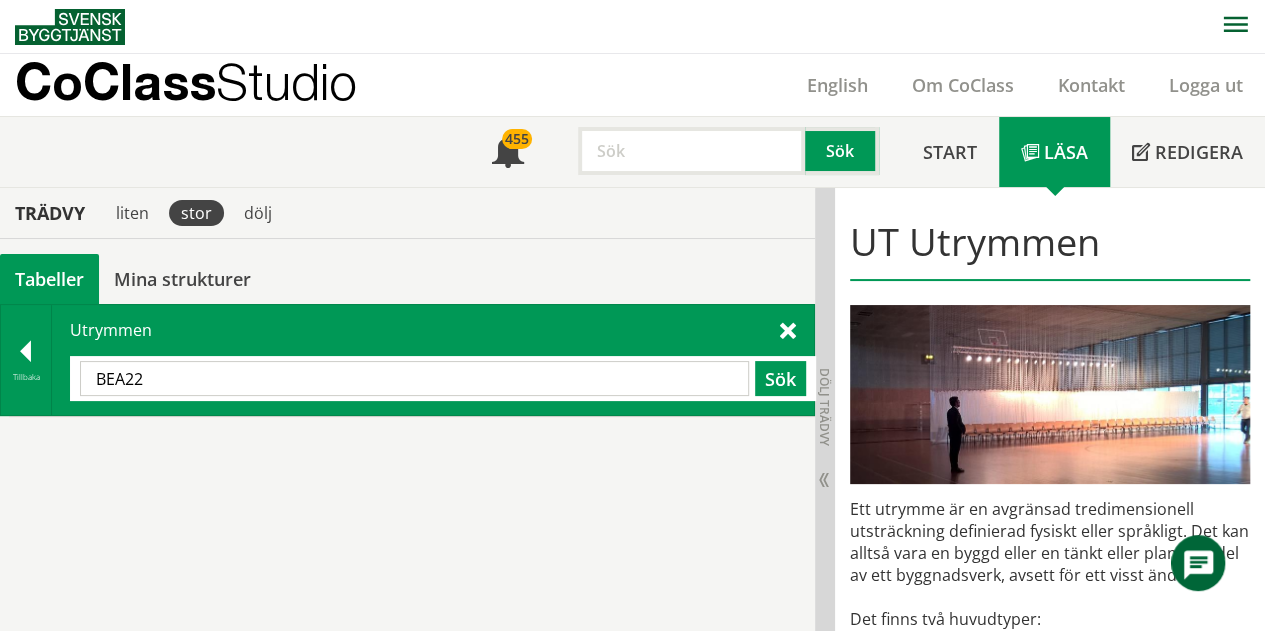 click on "BEA22" at bounding box center [414, 378] 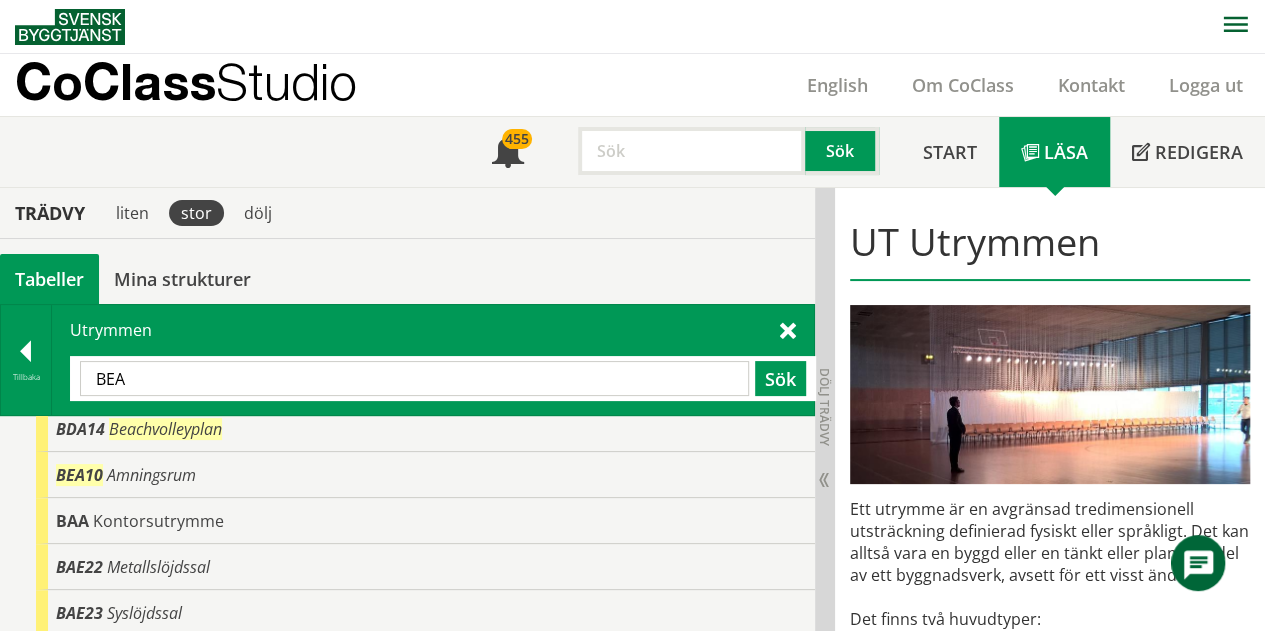 scroll, scrollTop: 64, scrollLeft: 0, axis: vertical 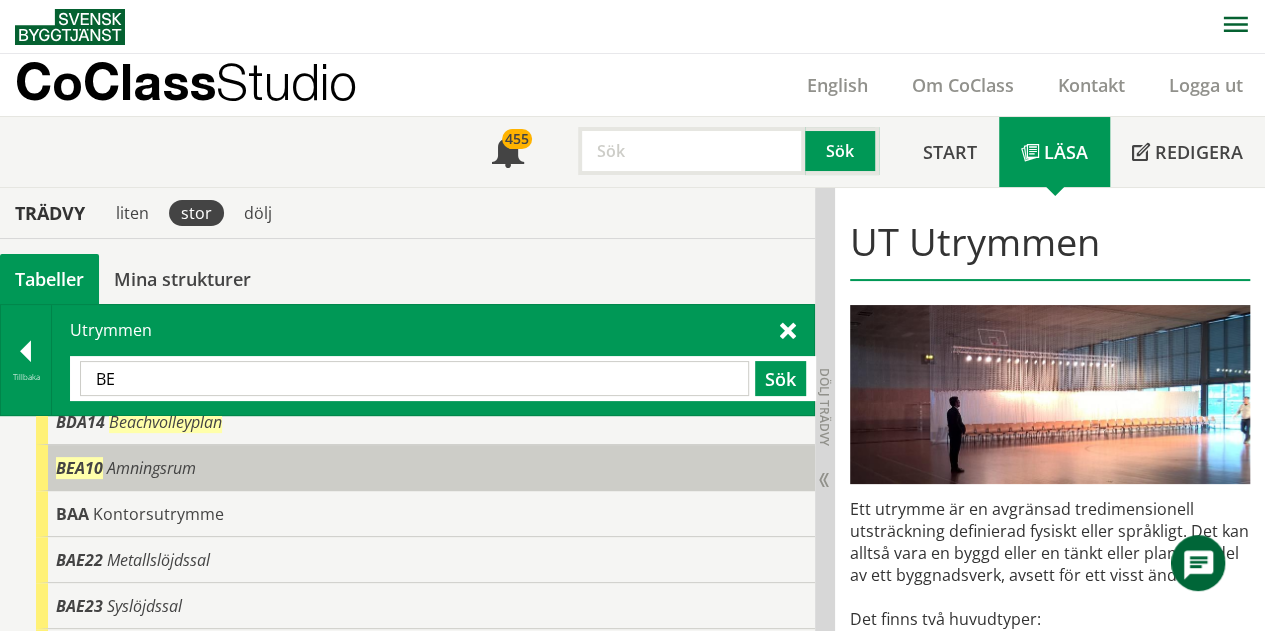 type on "B" 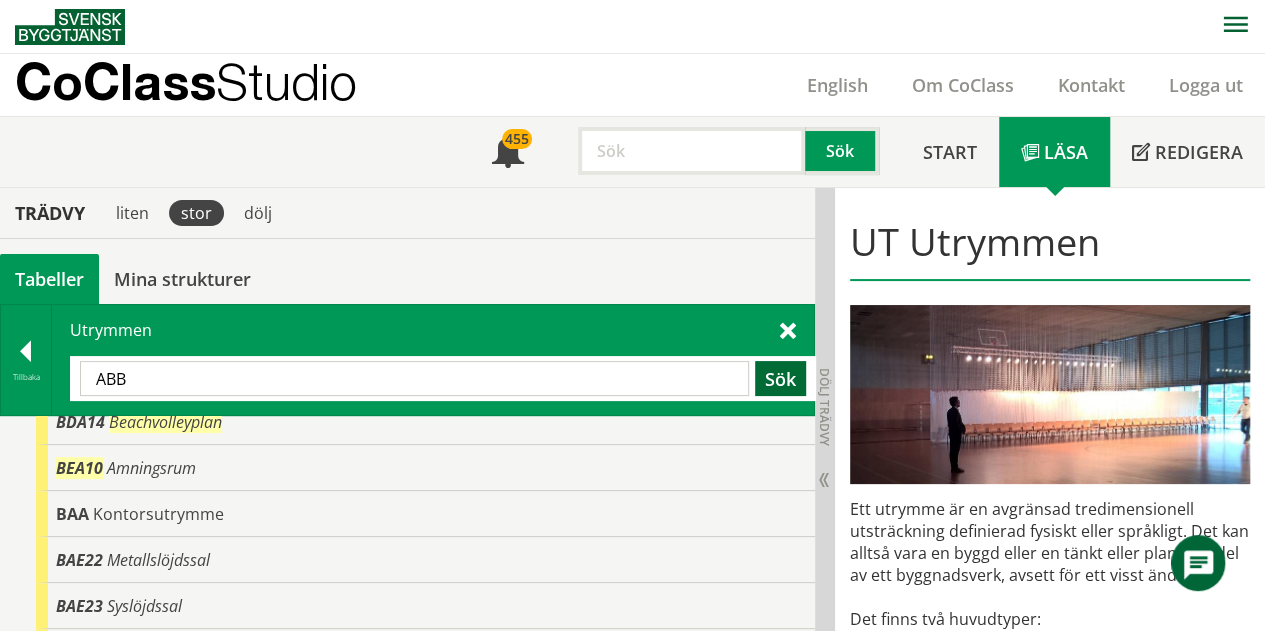 click on "Sök" at bounding box center (780, 378) 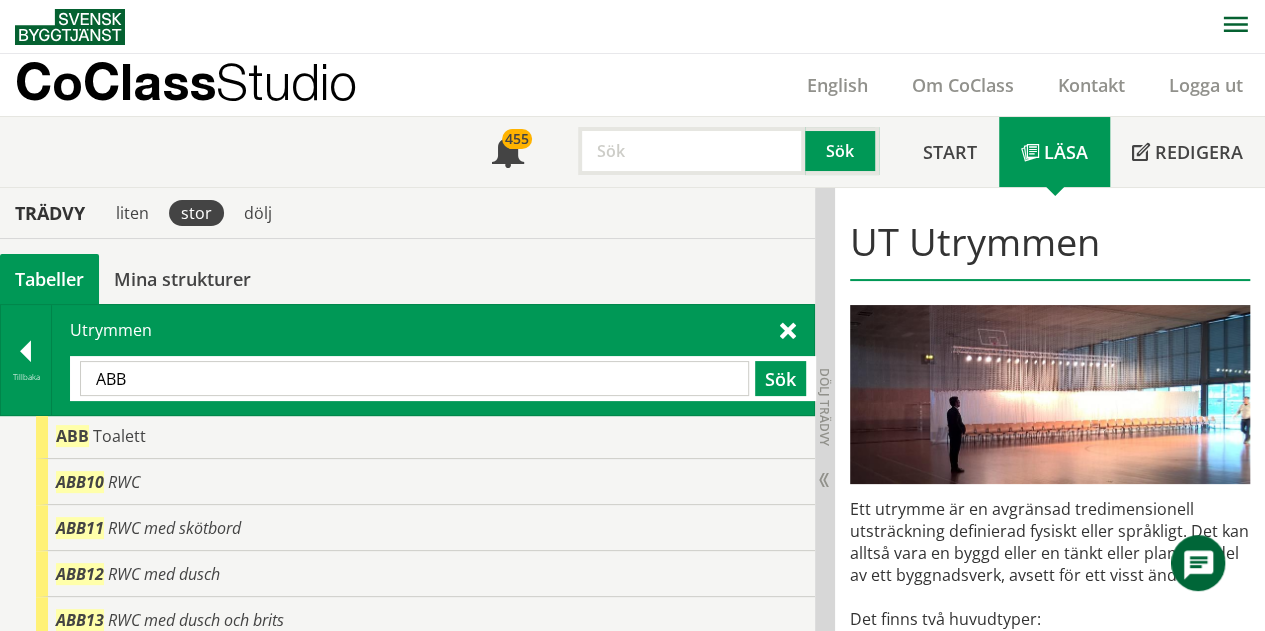 scroll, scrollTop: 0, scrollLeft: 0, axis: both 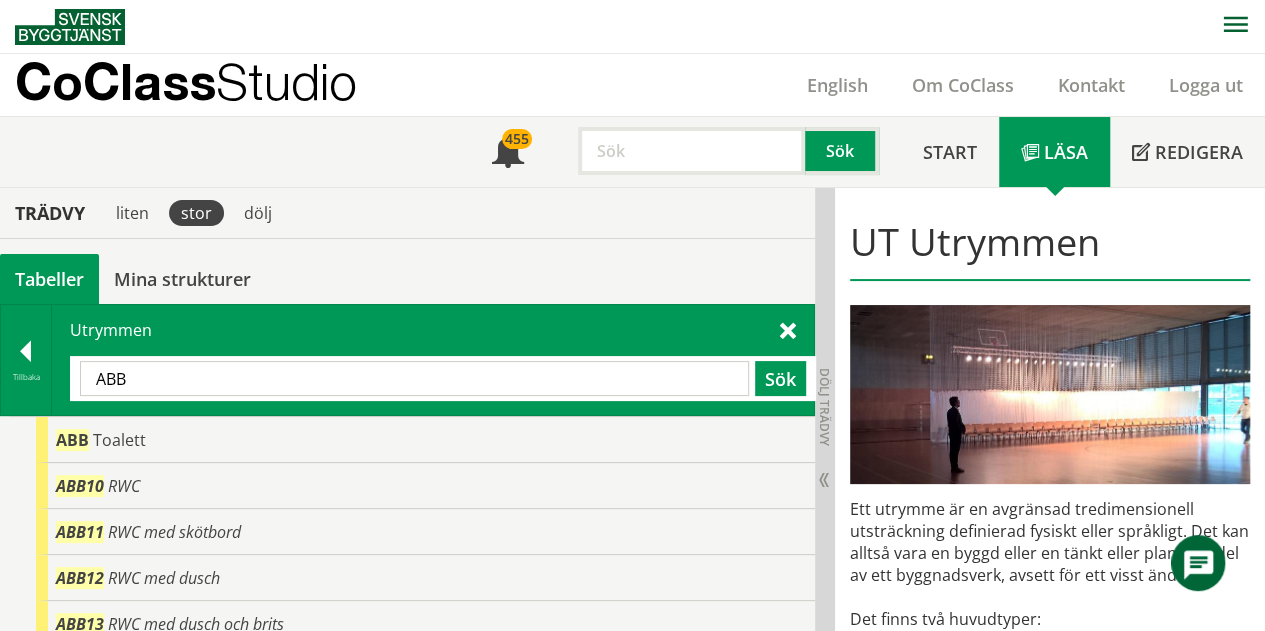 click on "ABB" at bounding box center (414, 378) 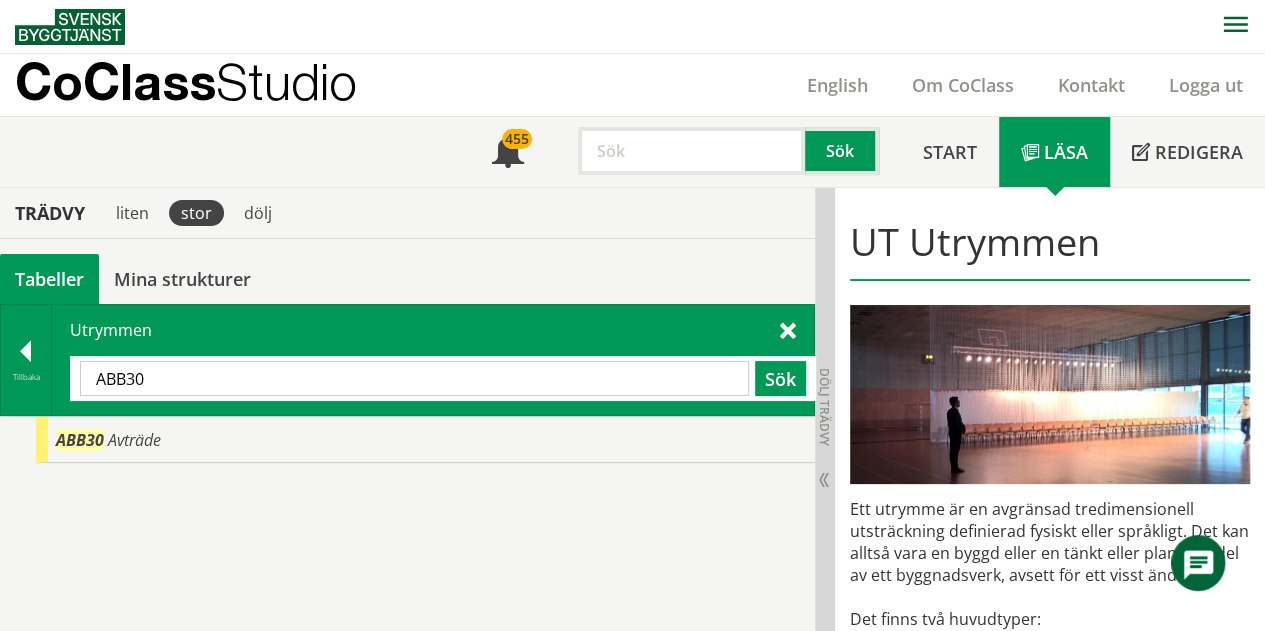 click on "ABB30" at bounding box center (414, 378) 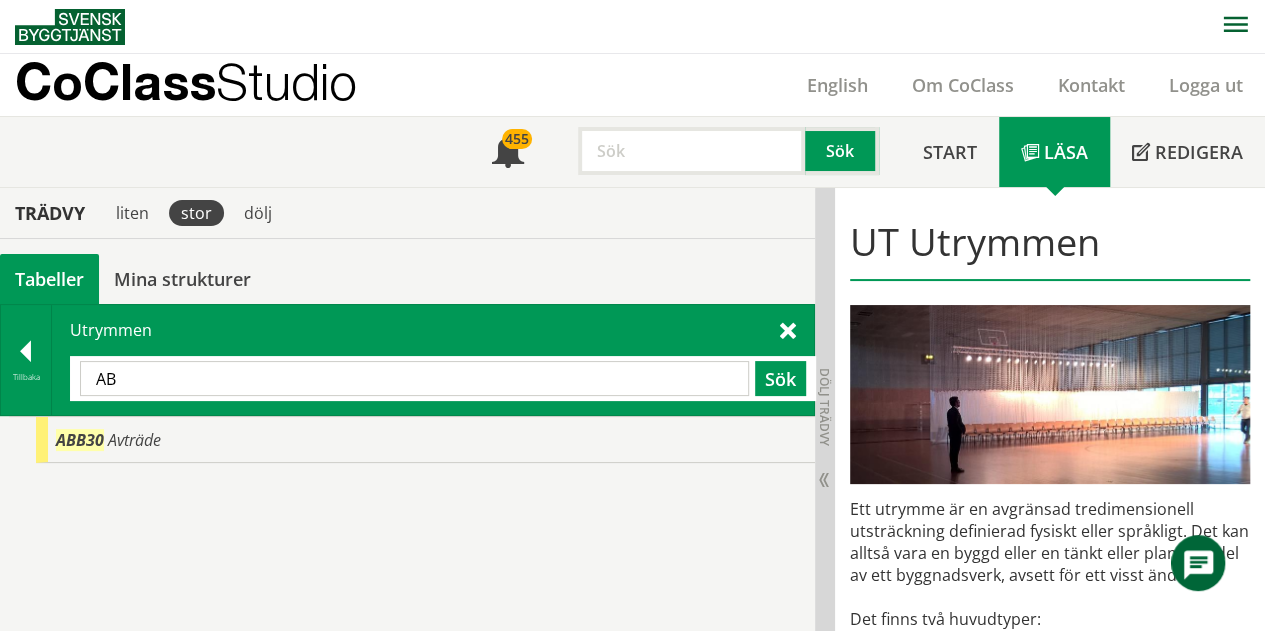 type on "A" 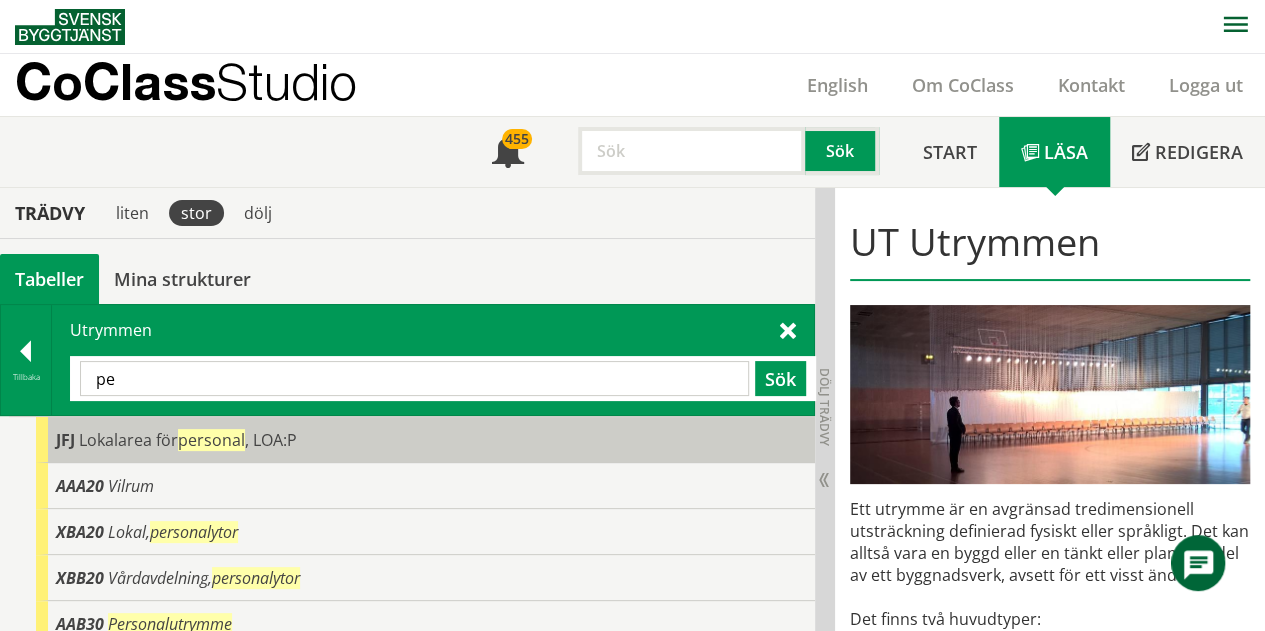 type on "p" 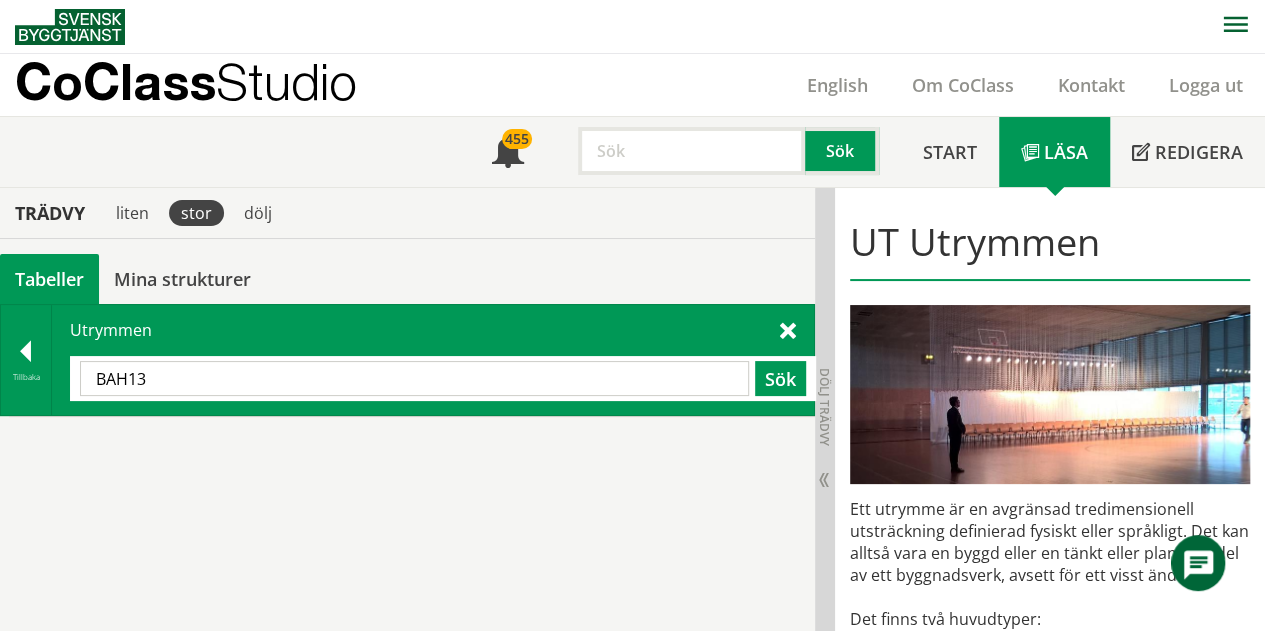 click on "BAH13" at bounding box center [414, 378] 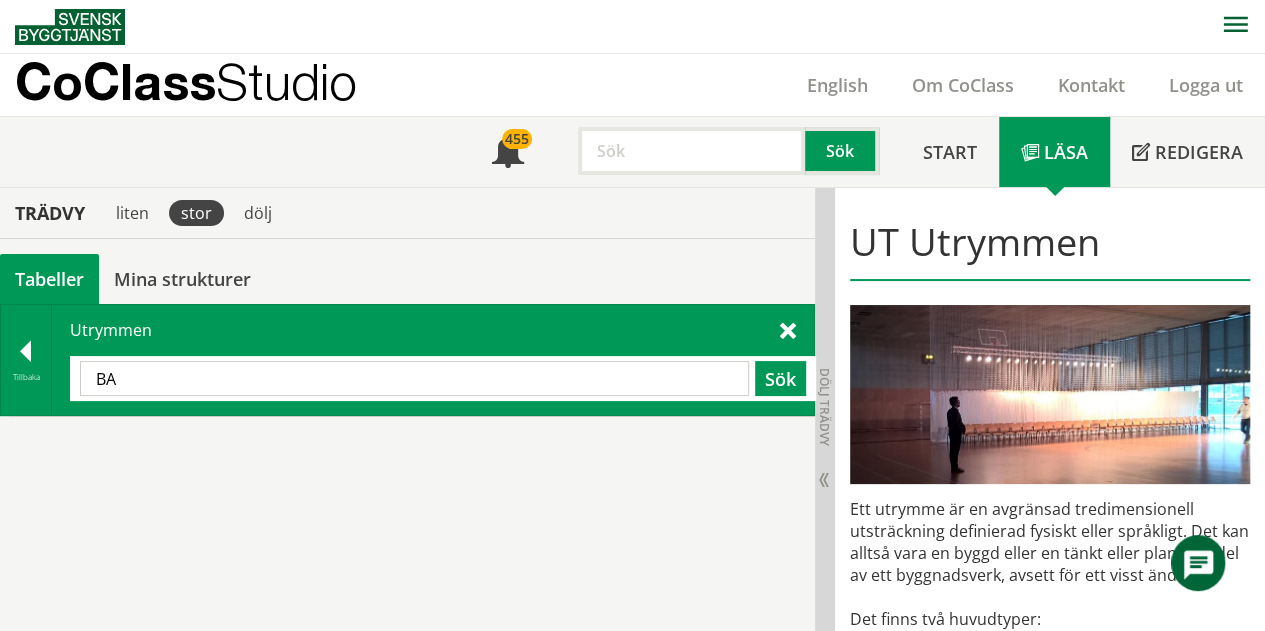 type on "B" 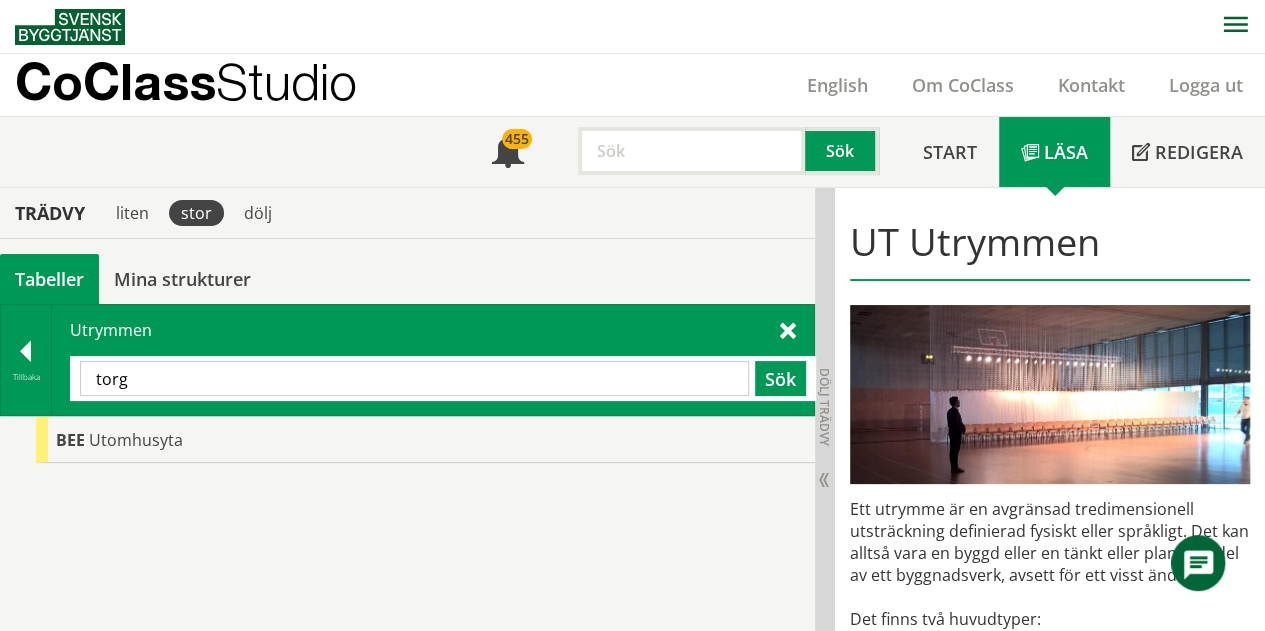 click on "torg
Sök" at bounding box center [443, 378] 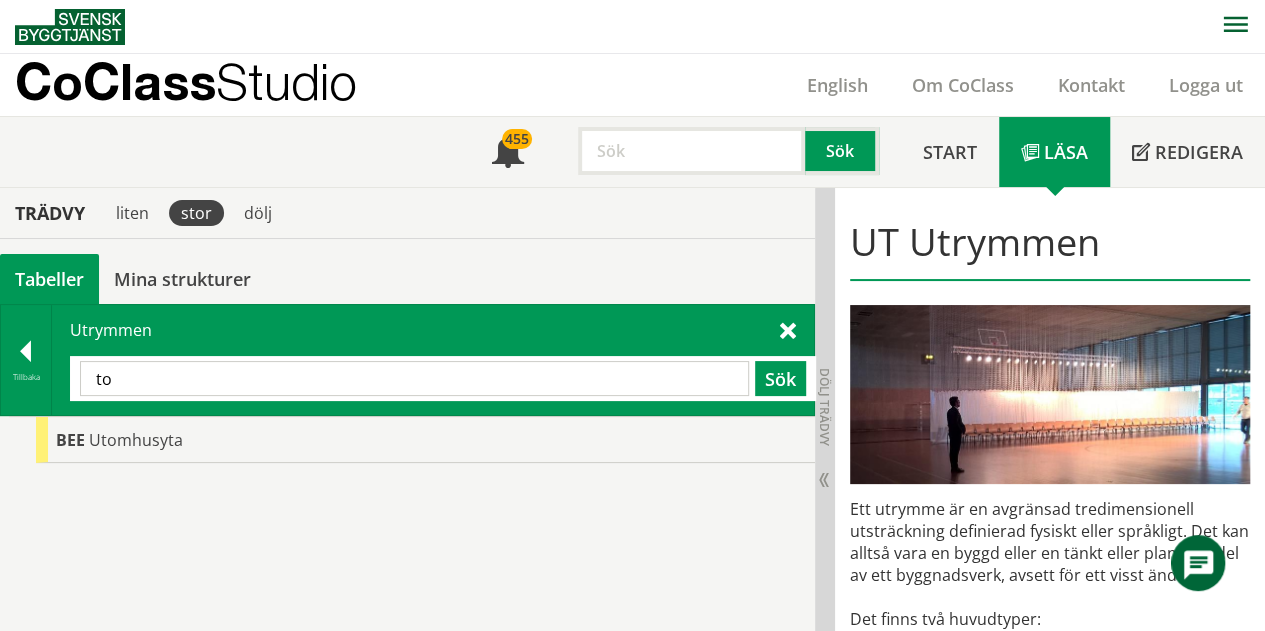 type on "t" 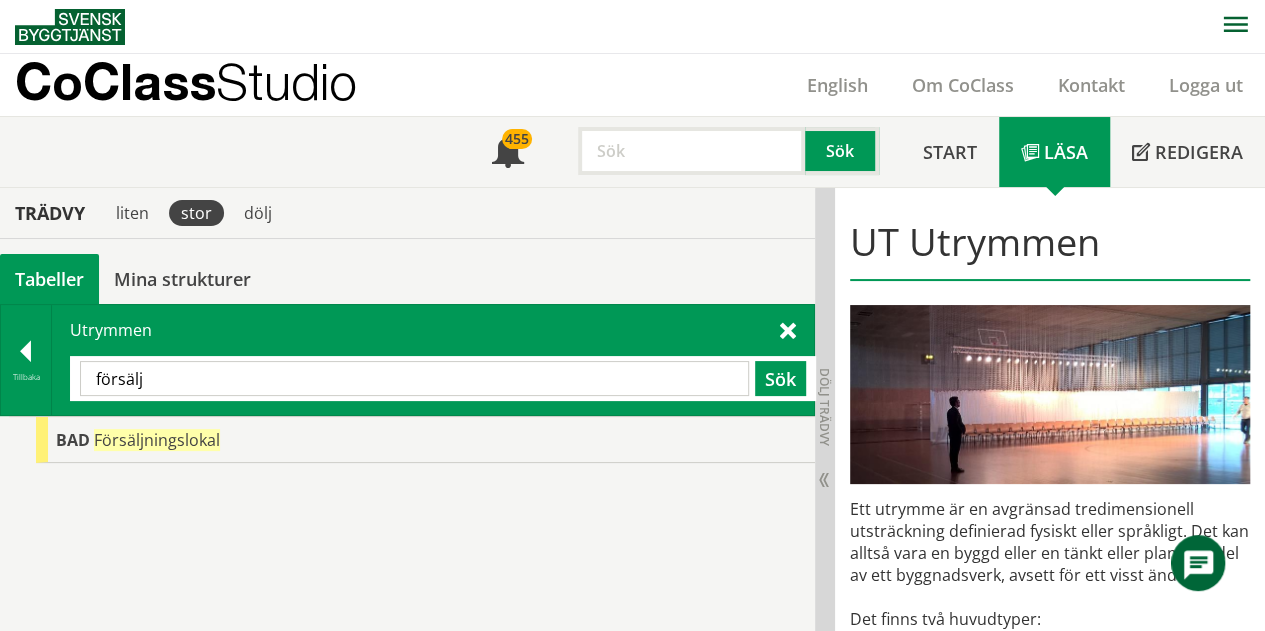 click on "försälj" at bounding box center (414, 378) 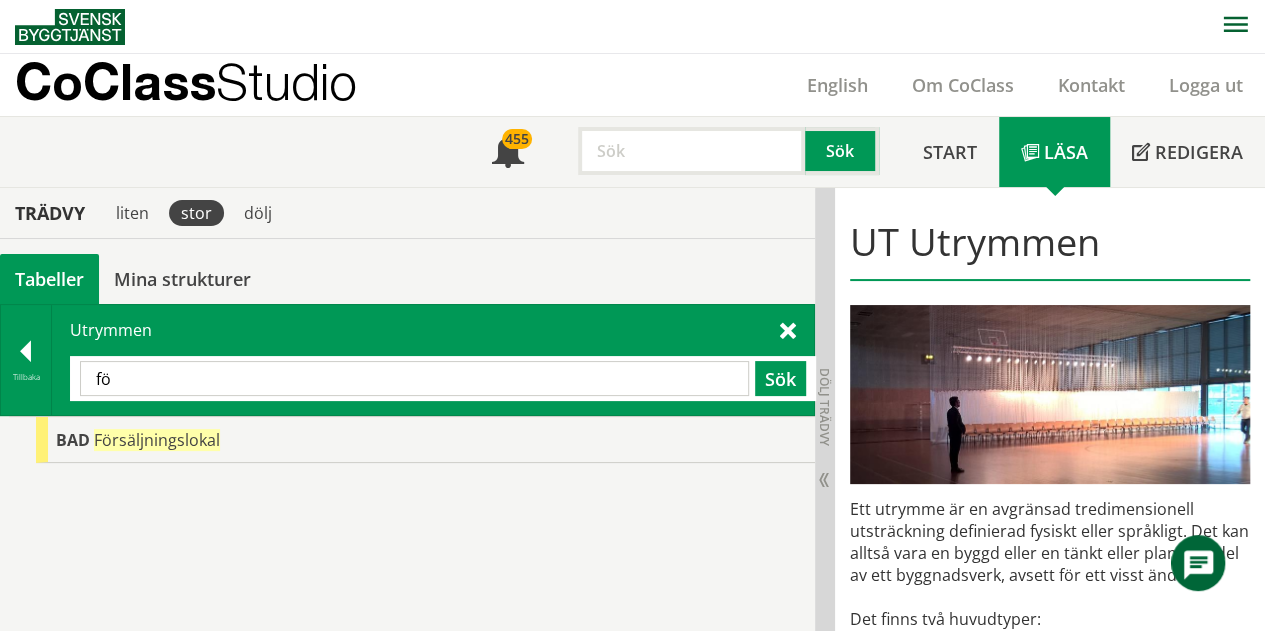 type on "f" 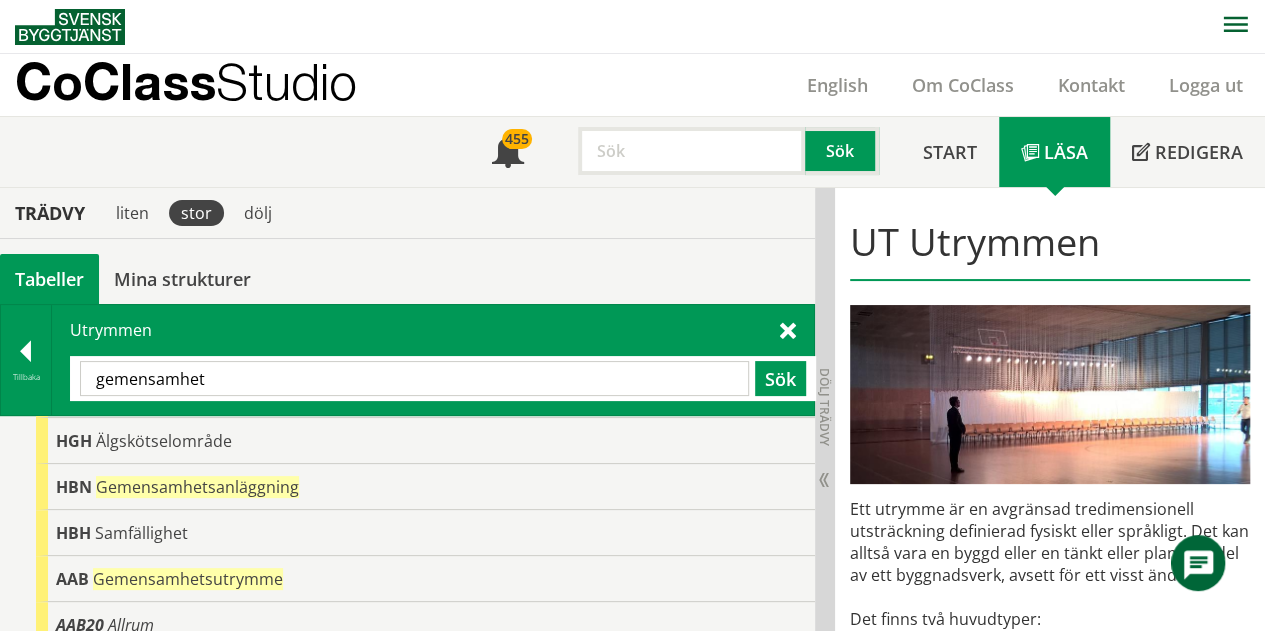 scroll, scrollTop: 289, scrollLeft: 0, axis: vertical 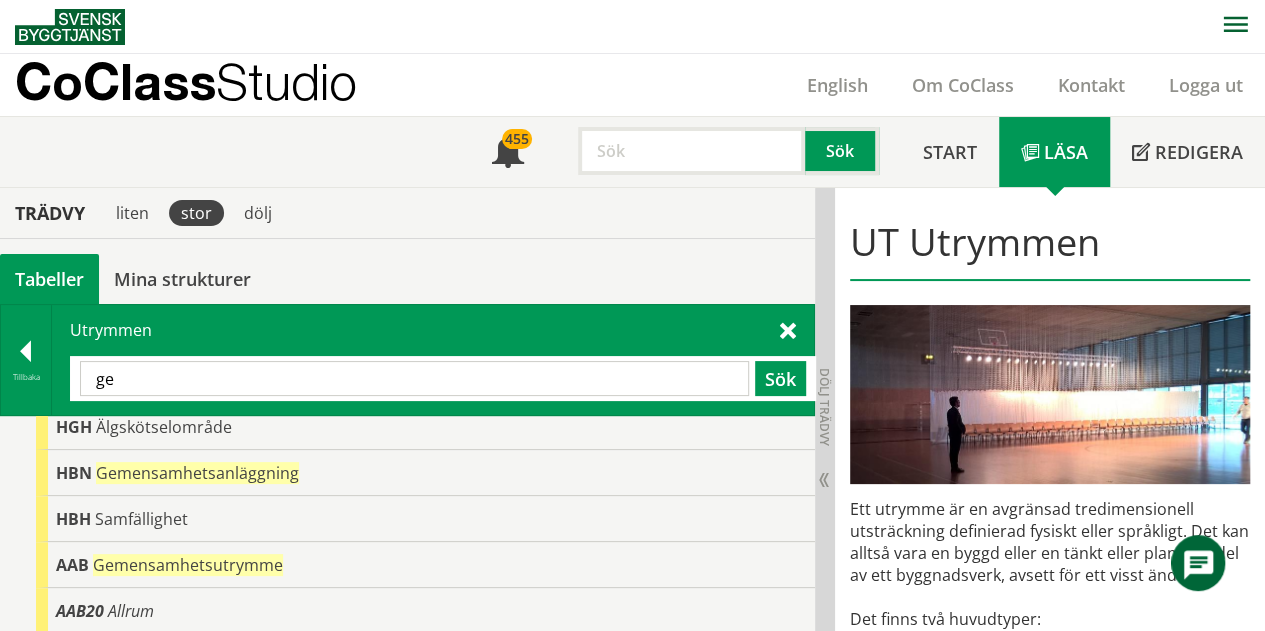 type on "g" 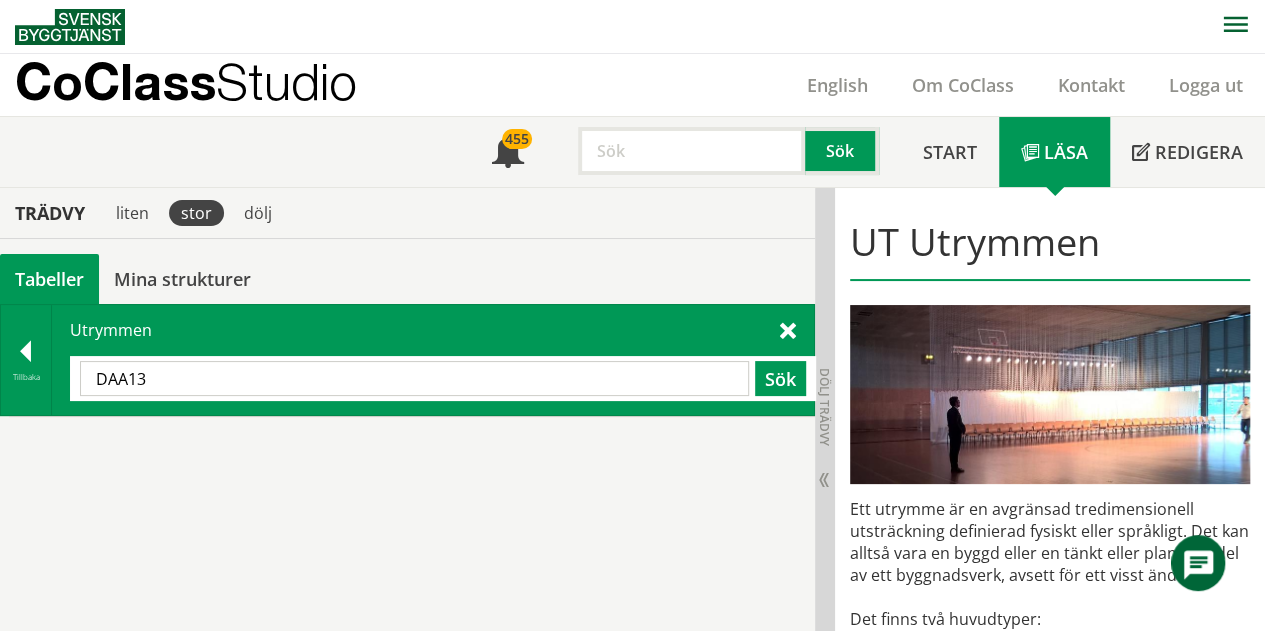 scroll, scrollTop: 0, scrollLeft: 0, axis: both 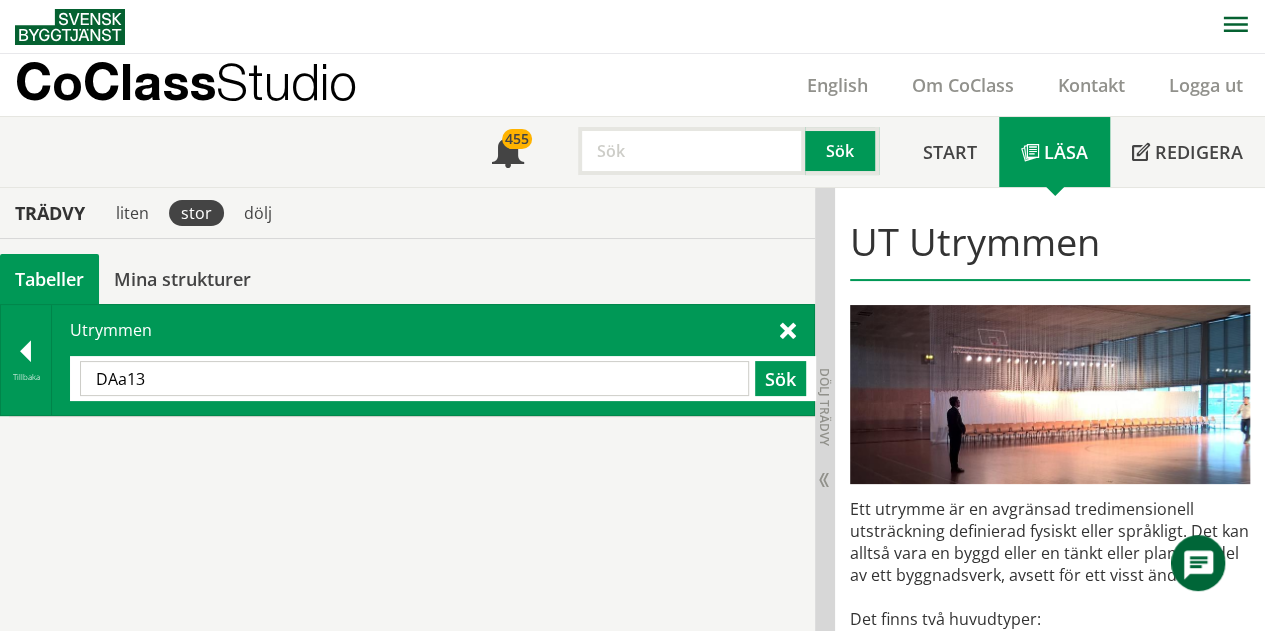 click on "DAa13" at bounding box center [414, 378] 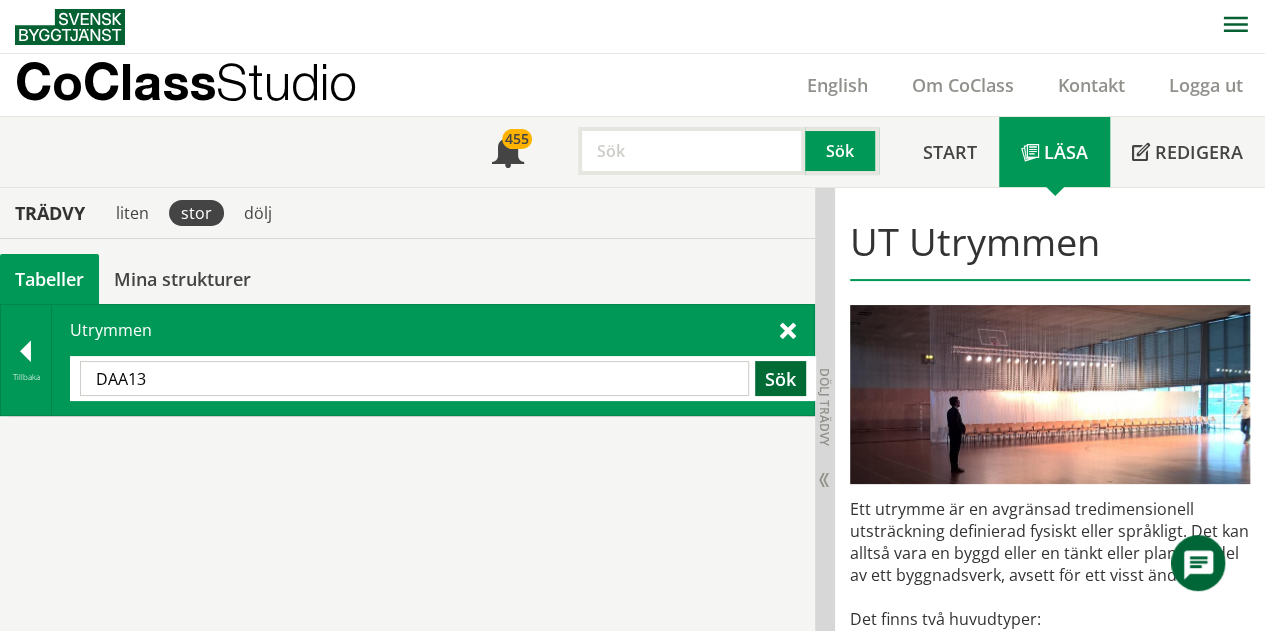 type on "DAA13" 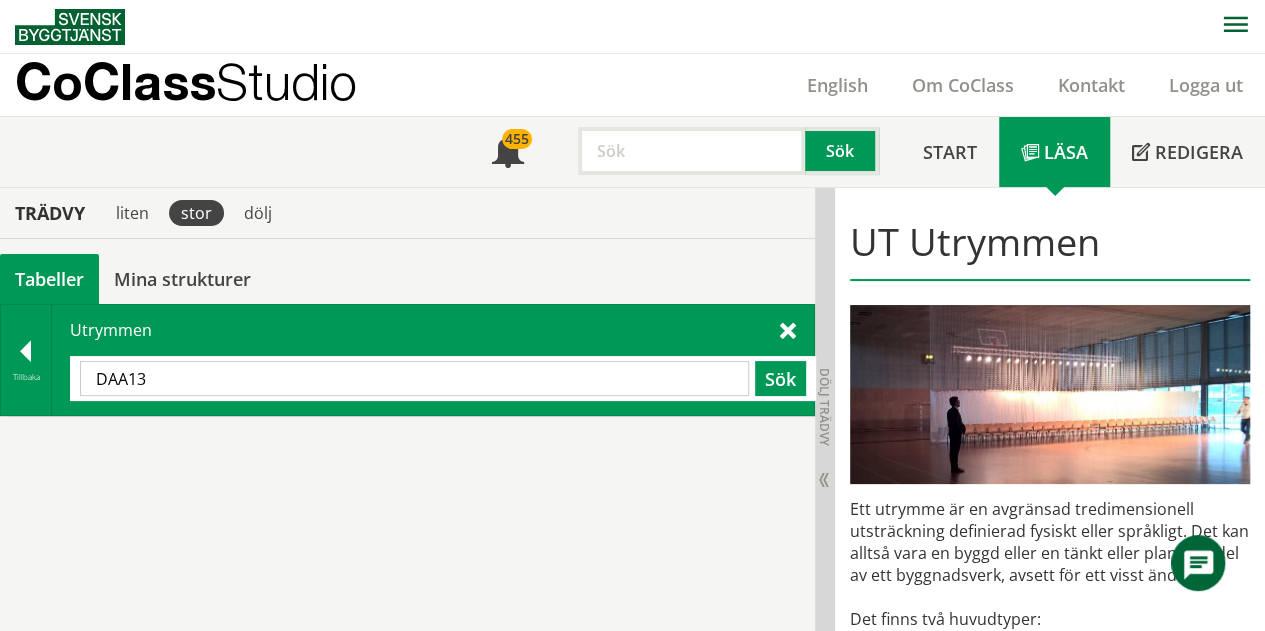 click on "DAA13" at bounding box center [414, 378] 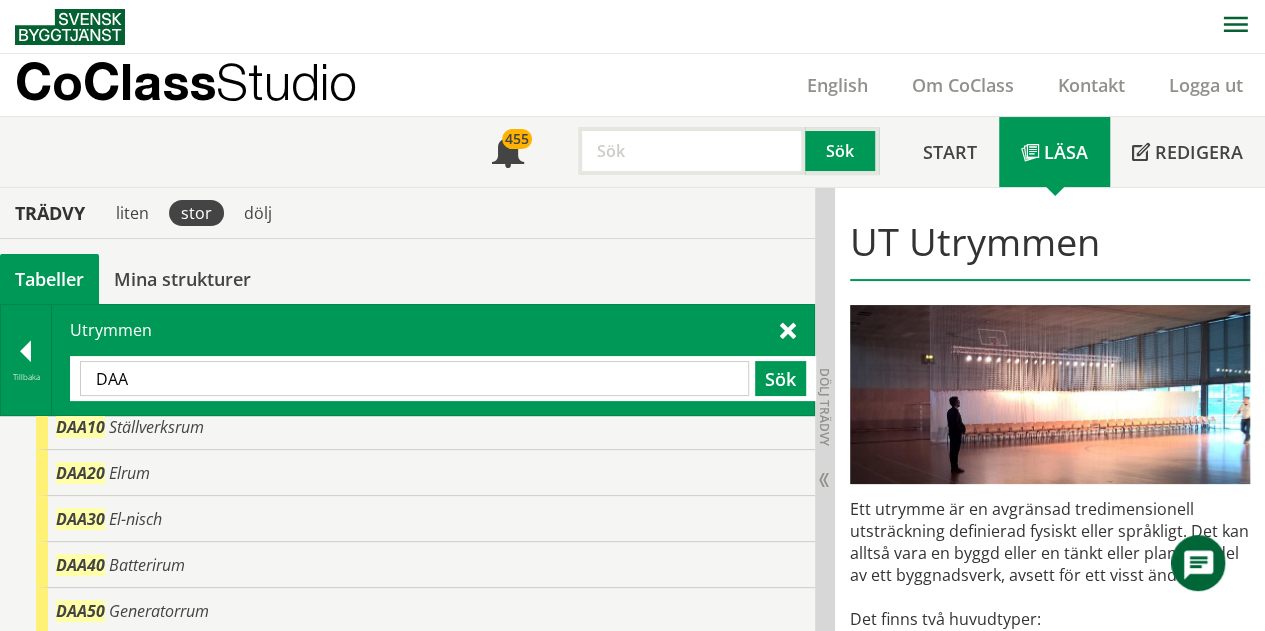 scroll, scrollTop: 0, scrollLeft: 0, axis: both 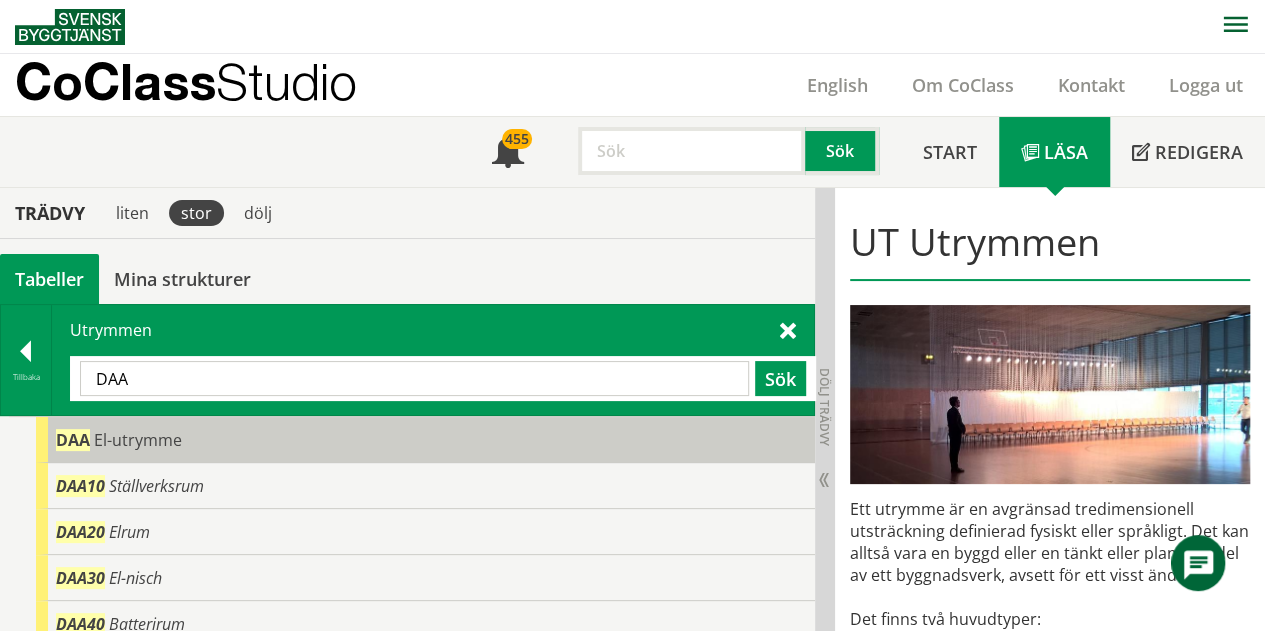 click on "DAA   El-utrymme" at bounding box center [425, 440] 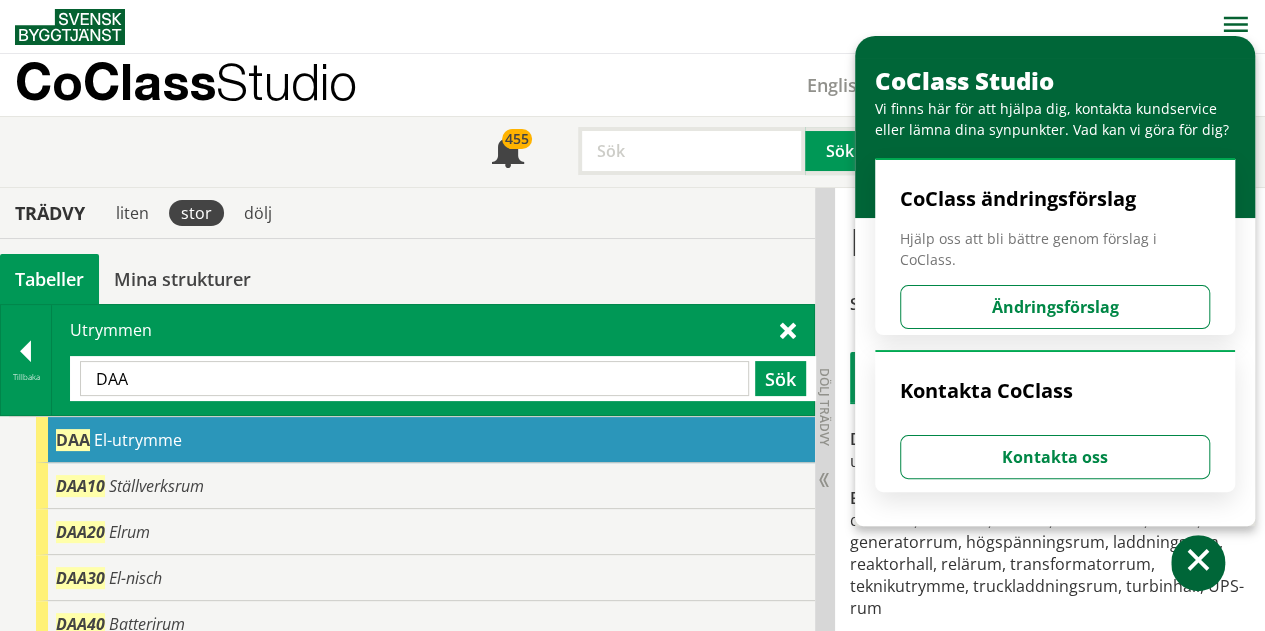 click on "DAA" at bounding box center (414, 378) 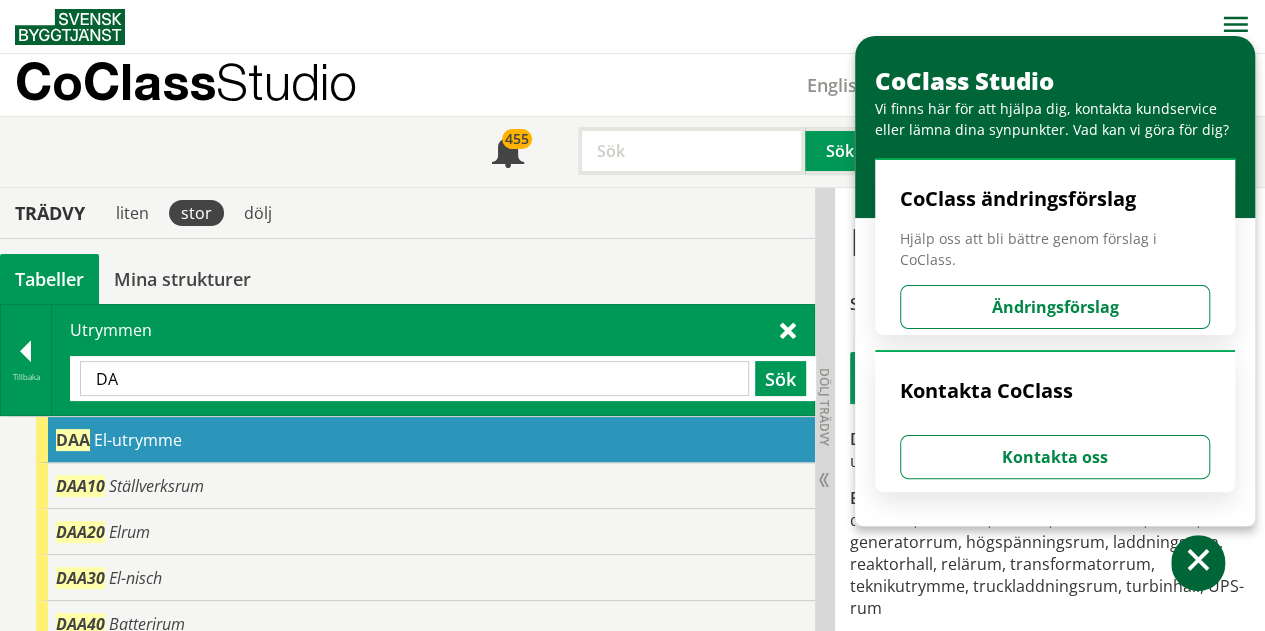 type on "D" 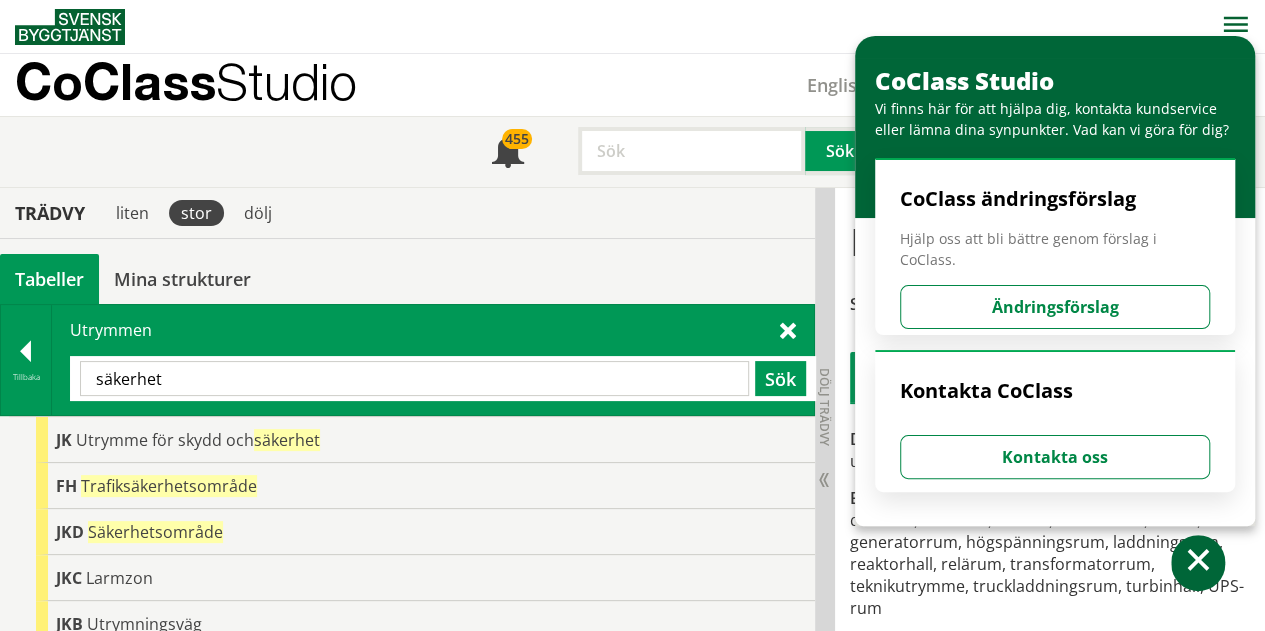 click on "säkerhet" at bounding box center (414, 378) 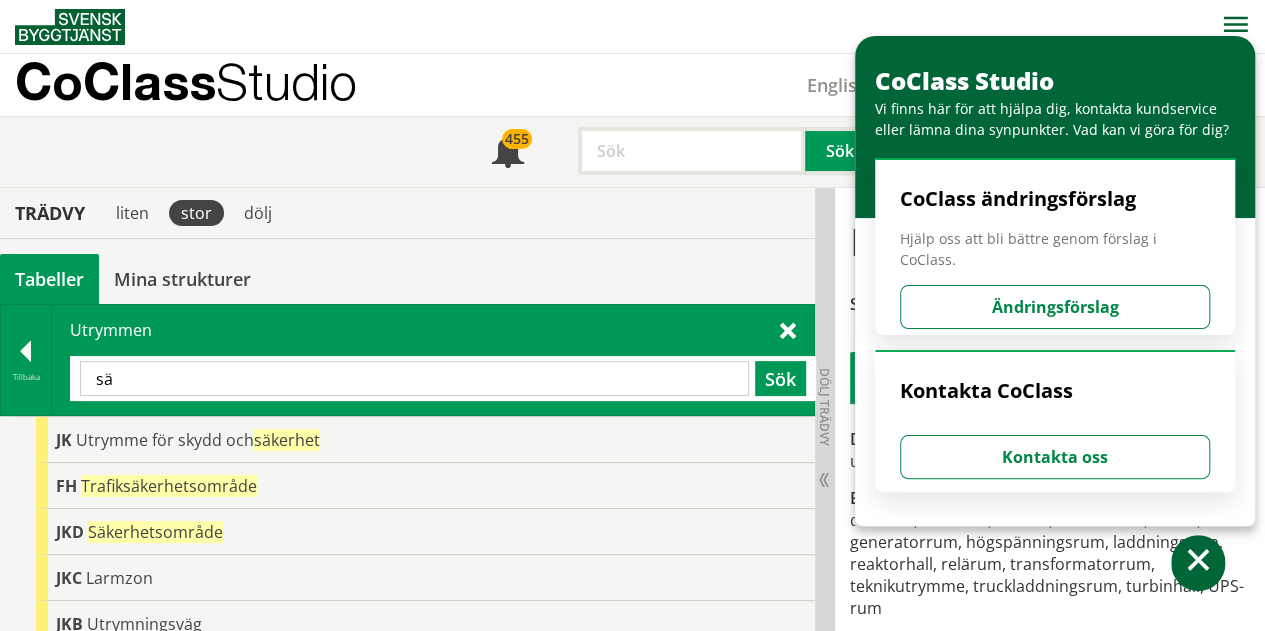 type on "s" 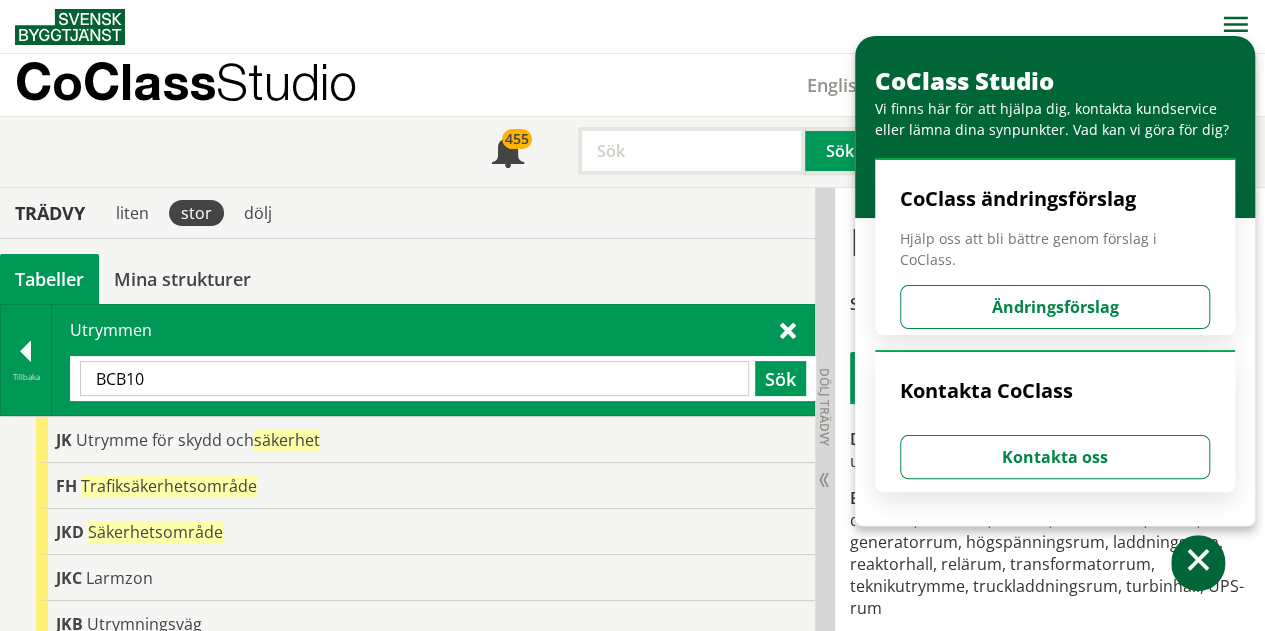 type on "BCB10" 